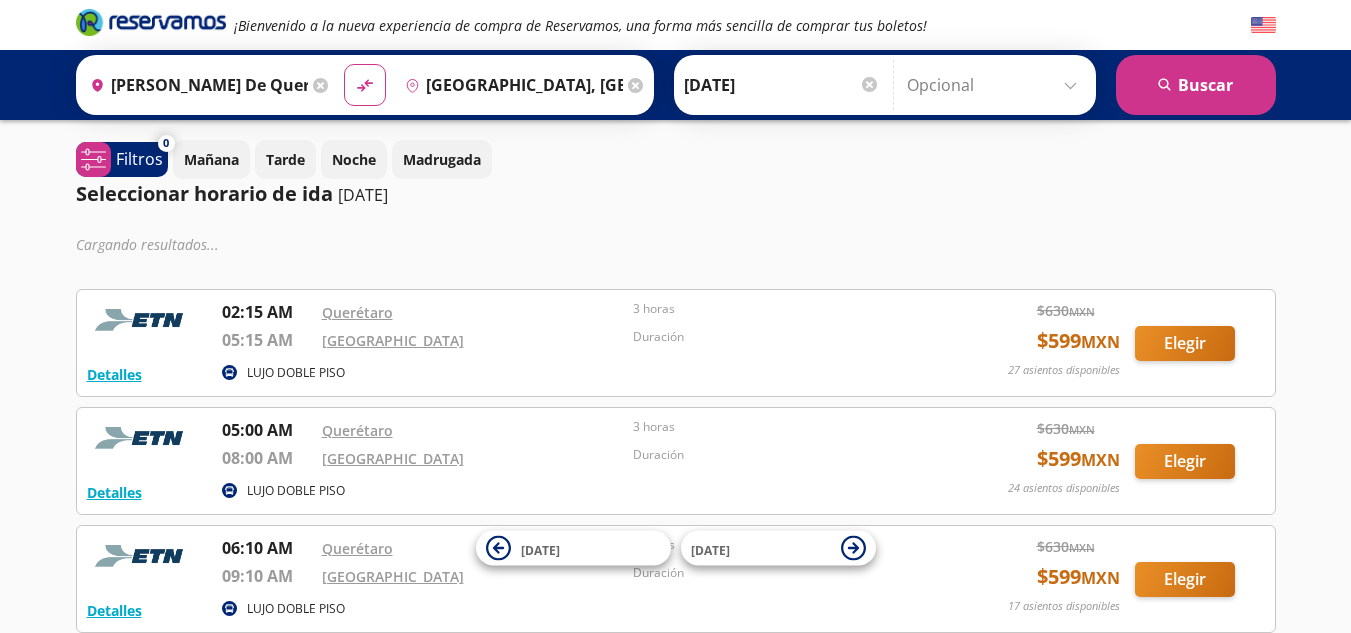 scroll, scrollTop: 800, scrollLeft: 0, axis: vertical 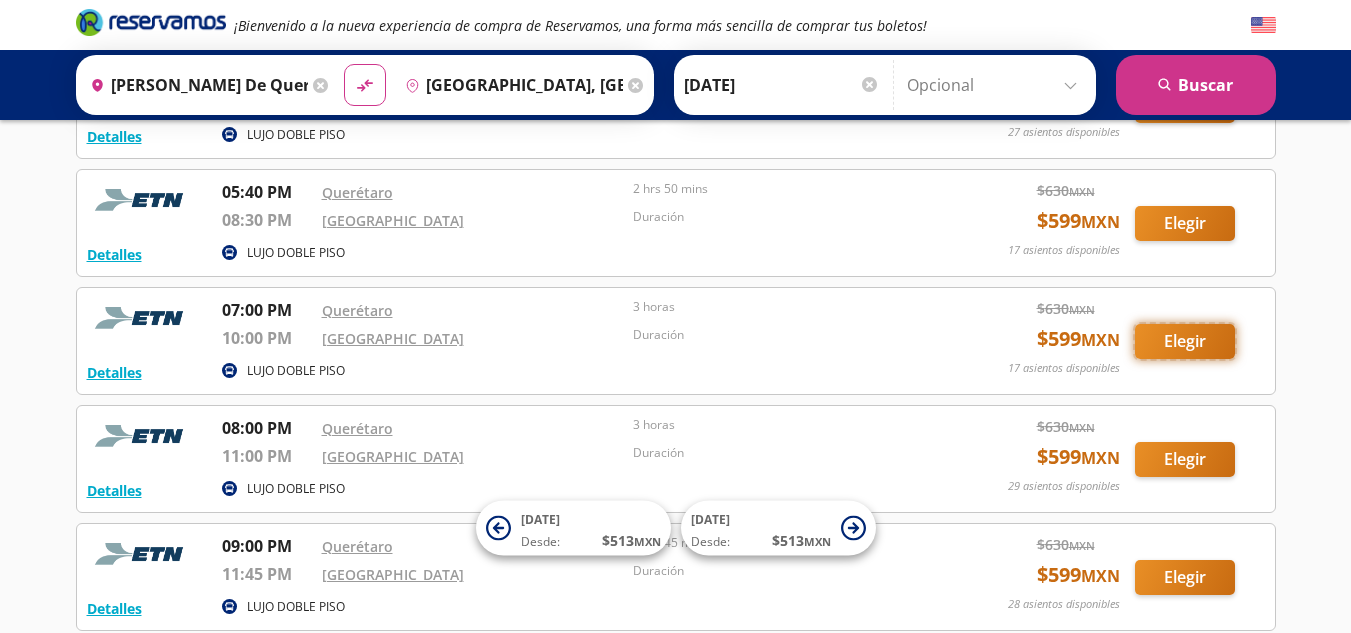 click on "Elegir" at bounding box center [1185, 341] 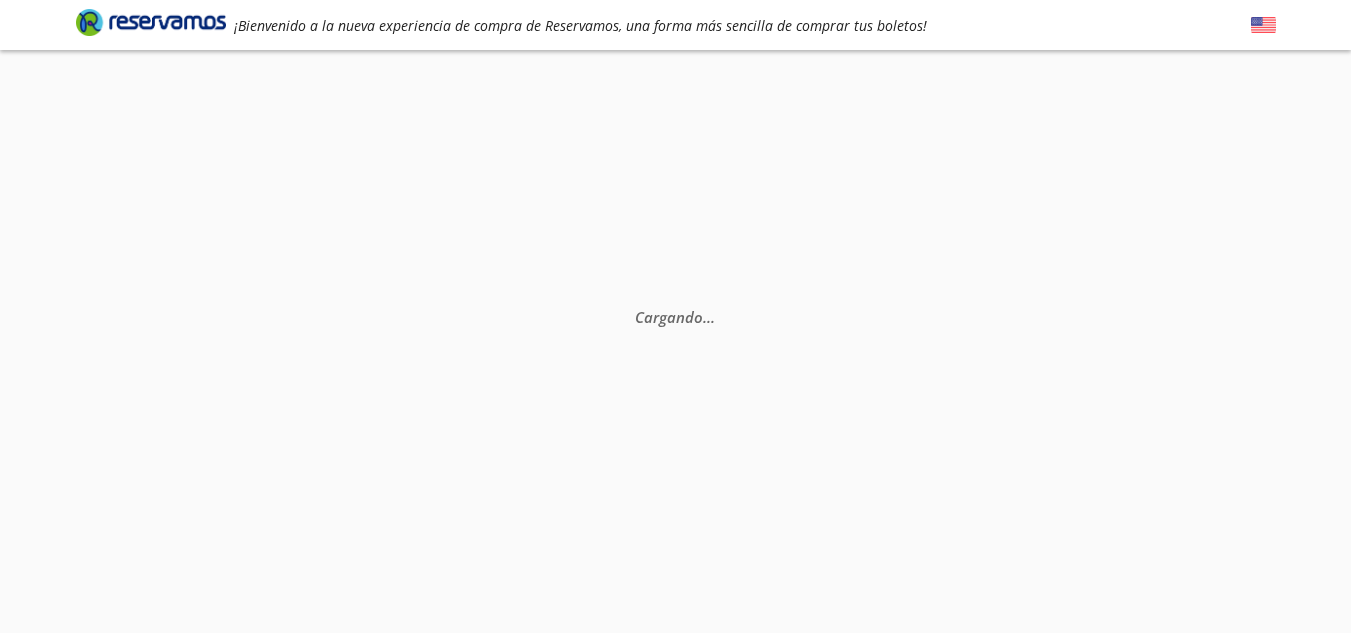 scroll, scrollTop: 0, scrollLeft: 0, axis: both 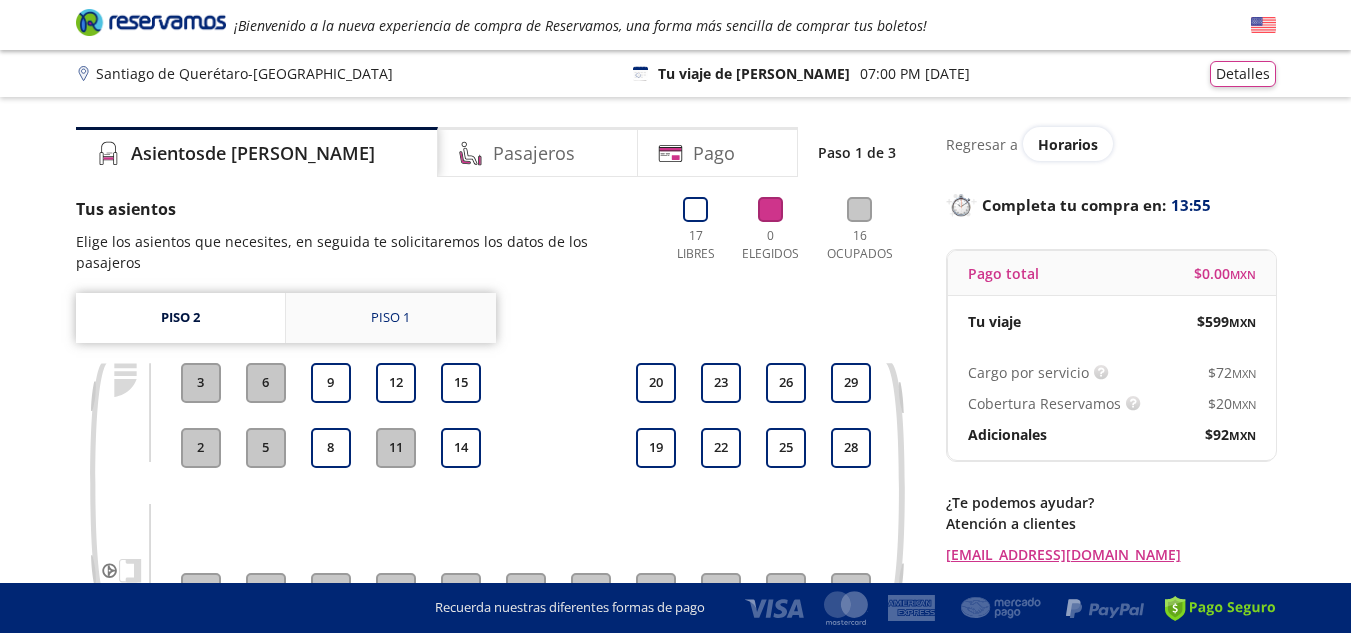 click on "Piso 1" at bounding box center [391, 318] 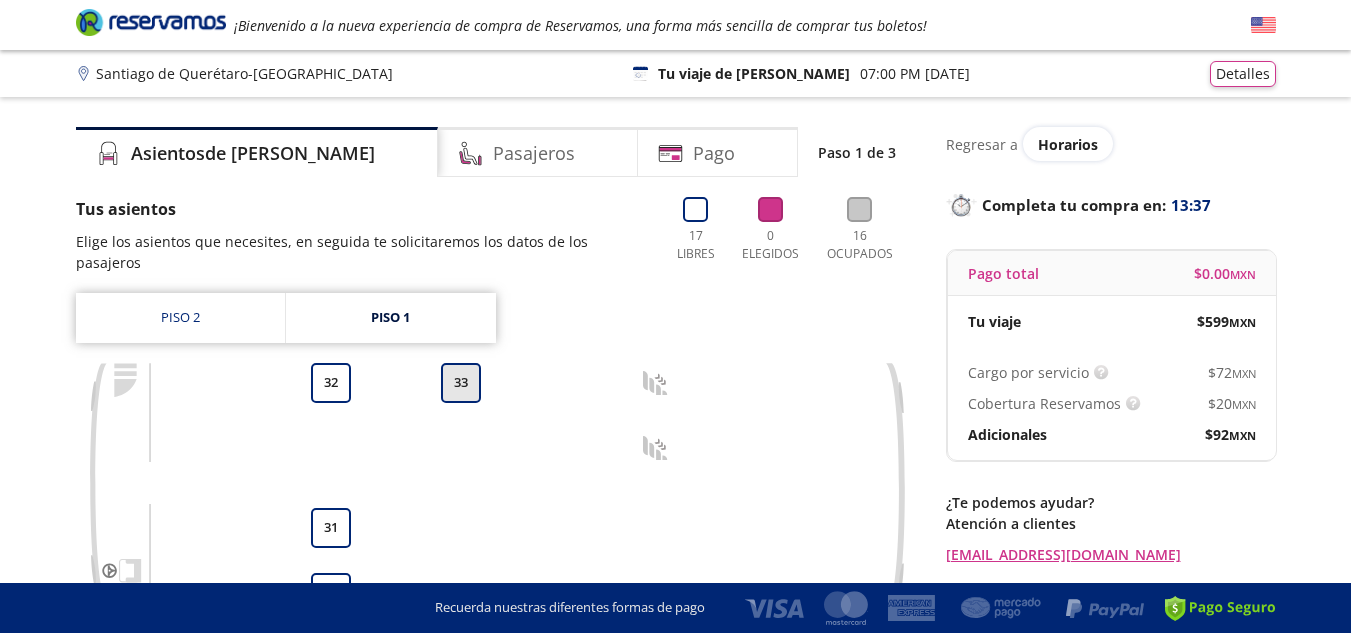 click on "33" at bounding box center [461, 383] 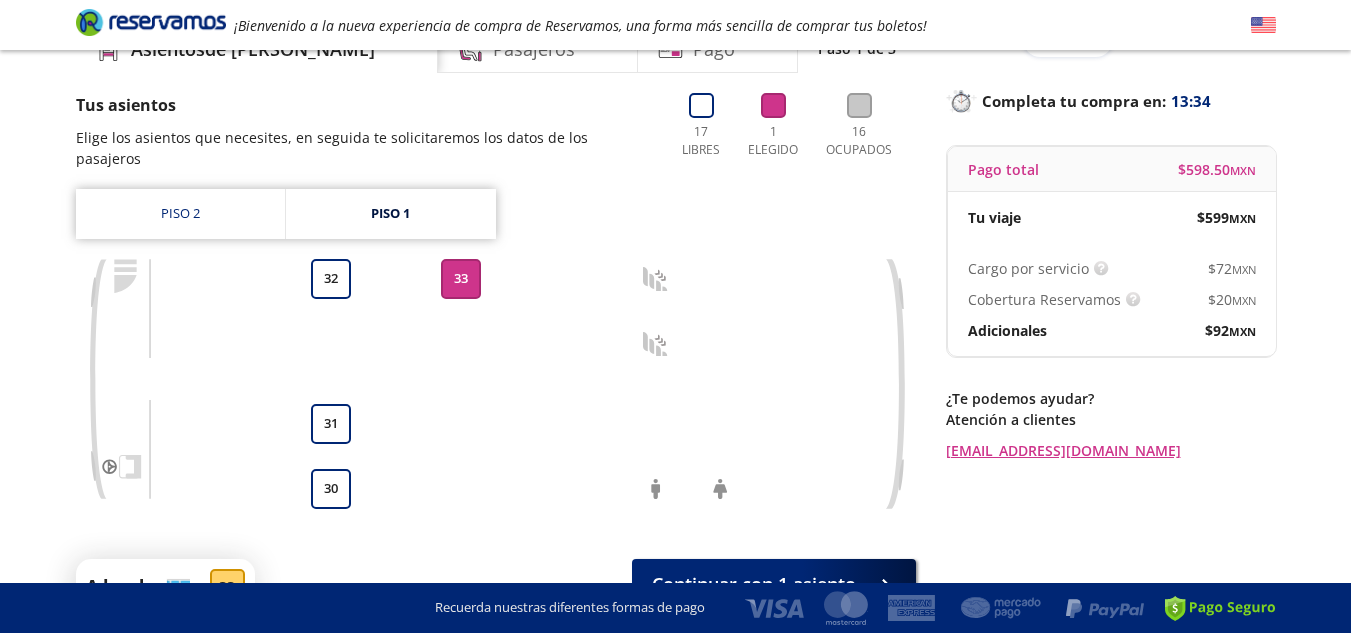 scroll, scrollTop: 200, scrollLeft: 0, axis: vertical 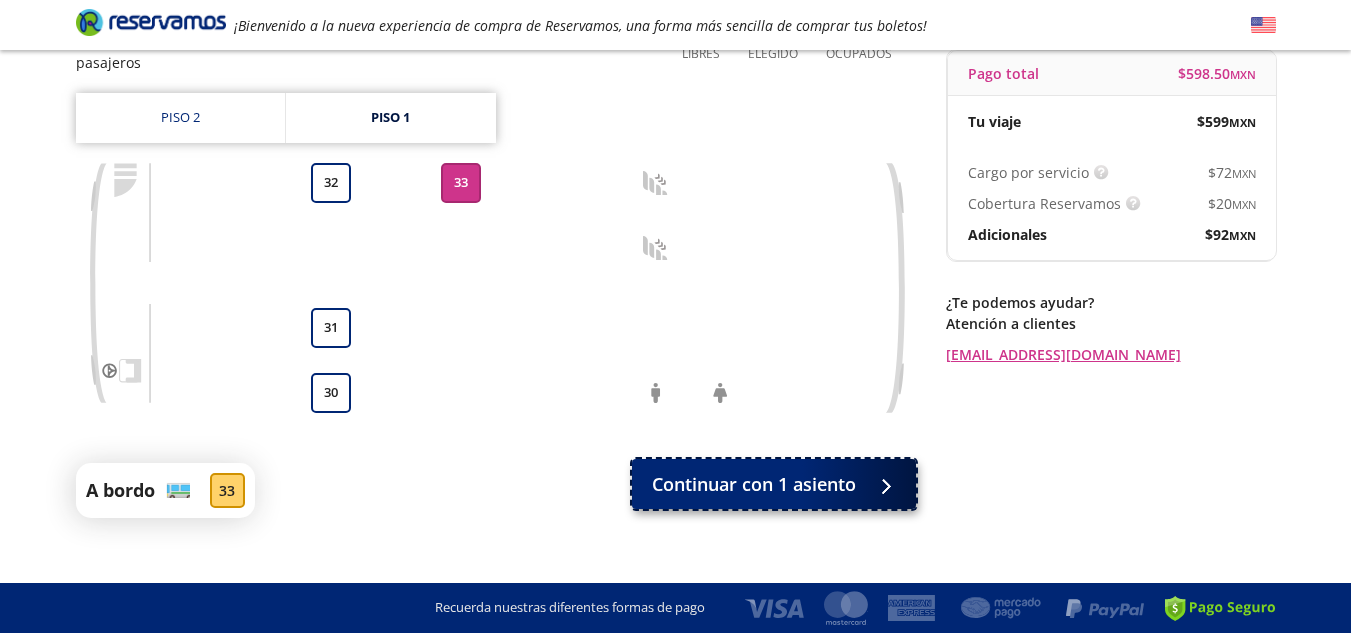 click on "Continuar con 1 asiento" at bounding box center (754, 484) 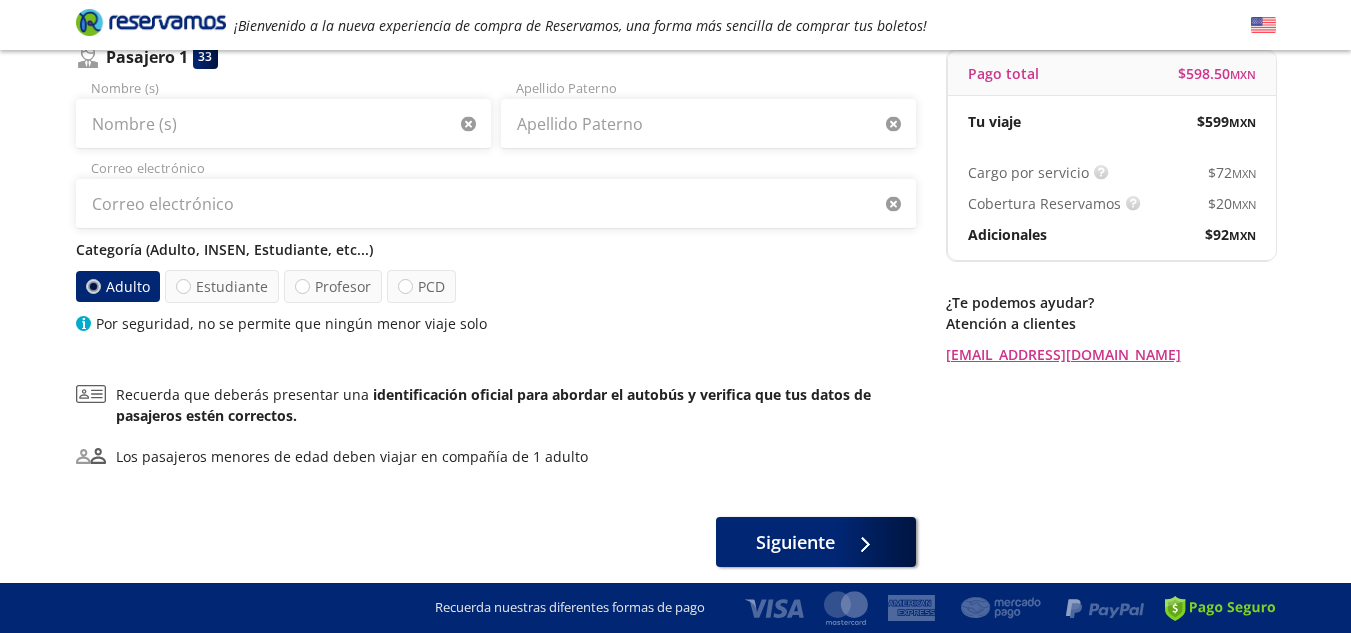 scroll, scrollTop: 0, scrollLeft: 0, axis: both 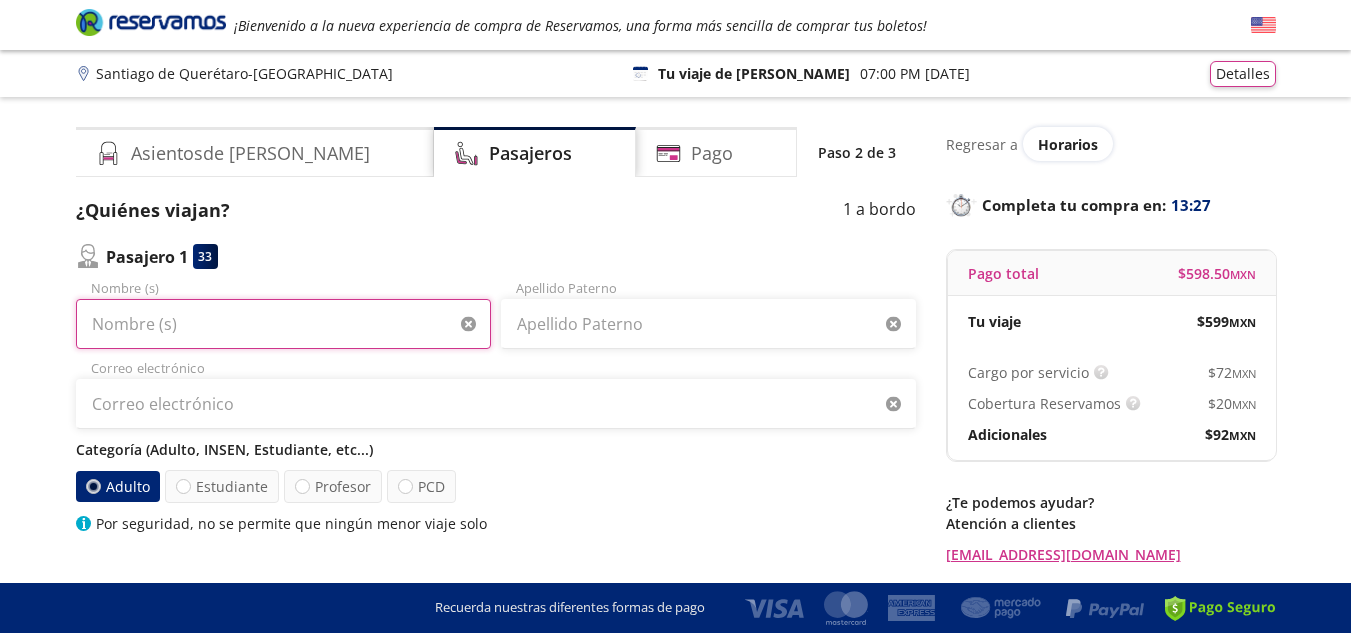 click on "Nombre (s)" at bounding box center (283, 324) 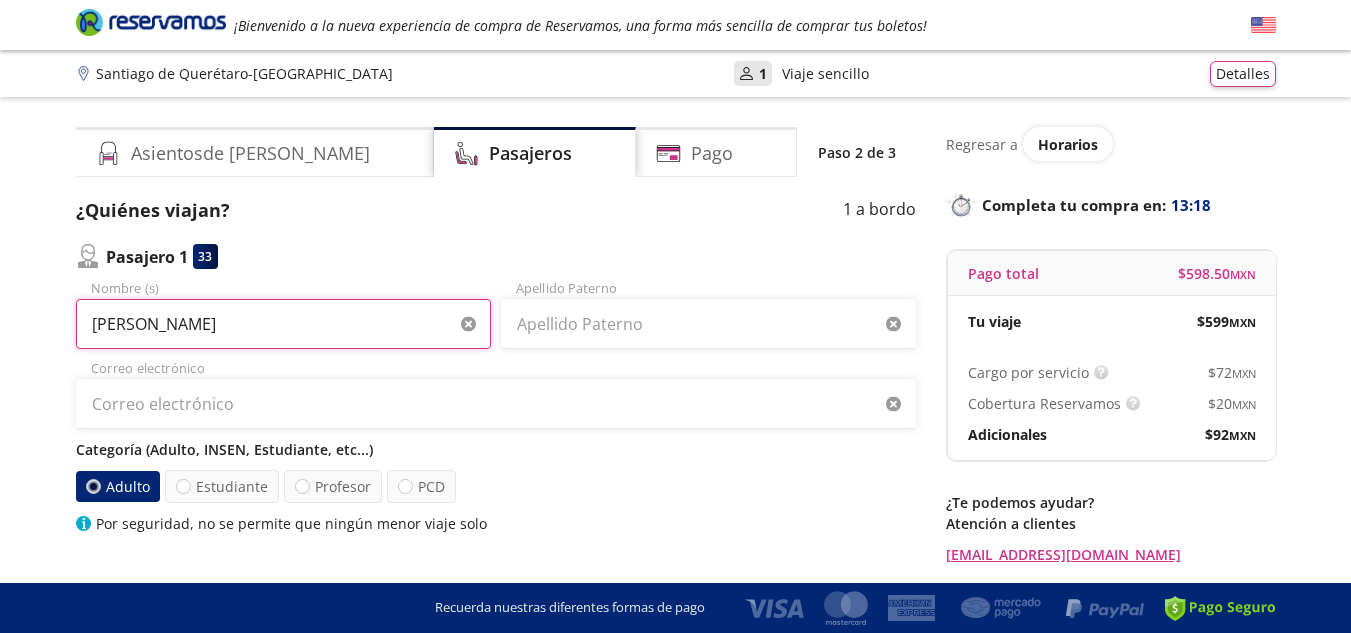 type on "[PERSON_NAME]" 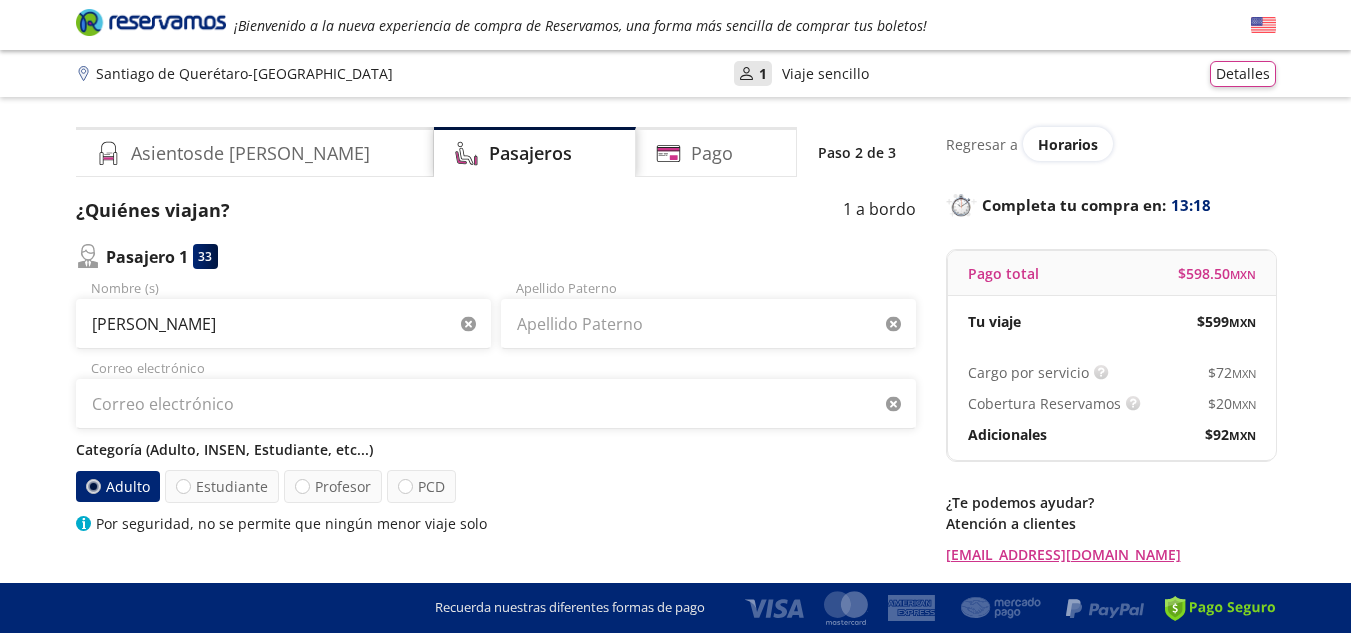 type 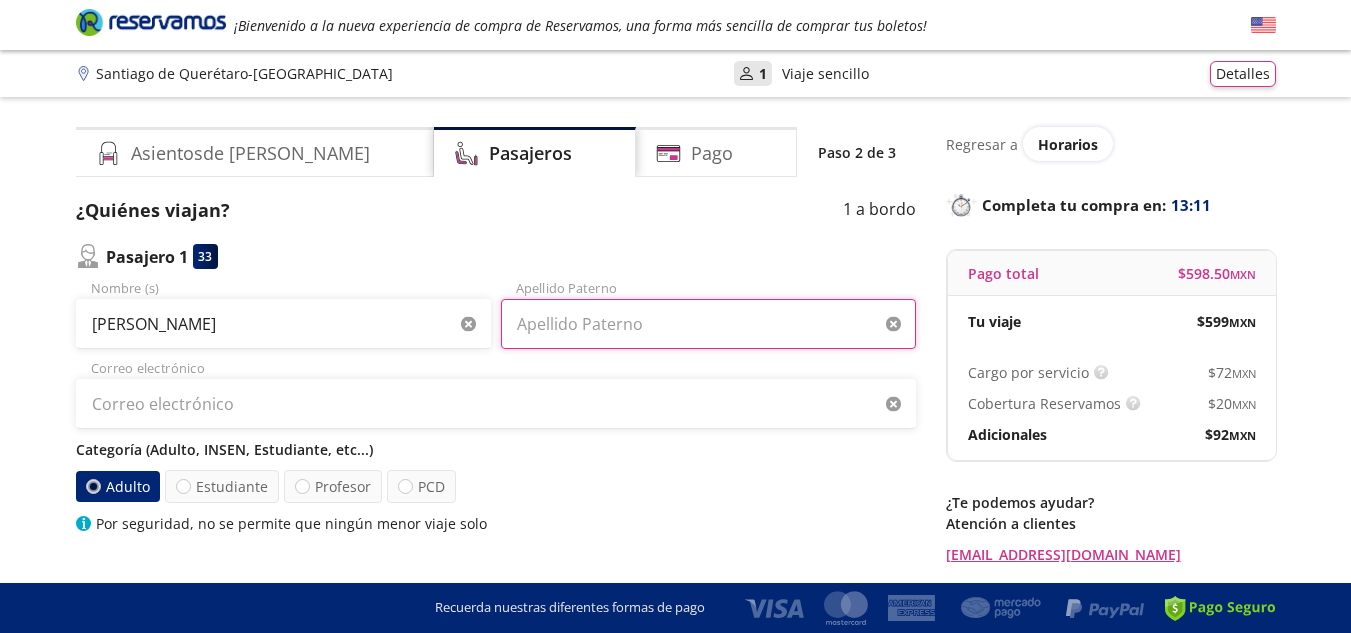 click on "Apellido Paterno" at bounding box center (708, 324) 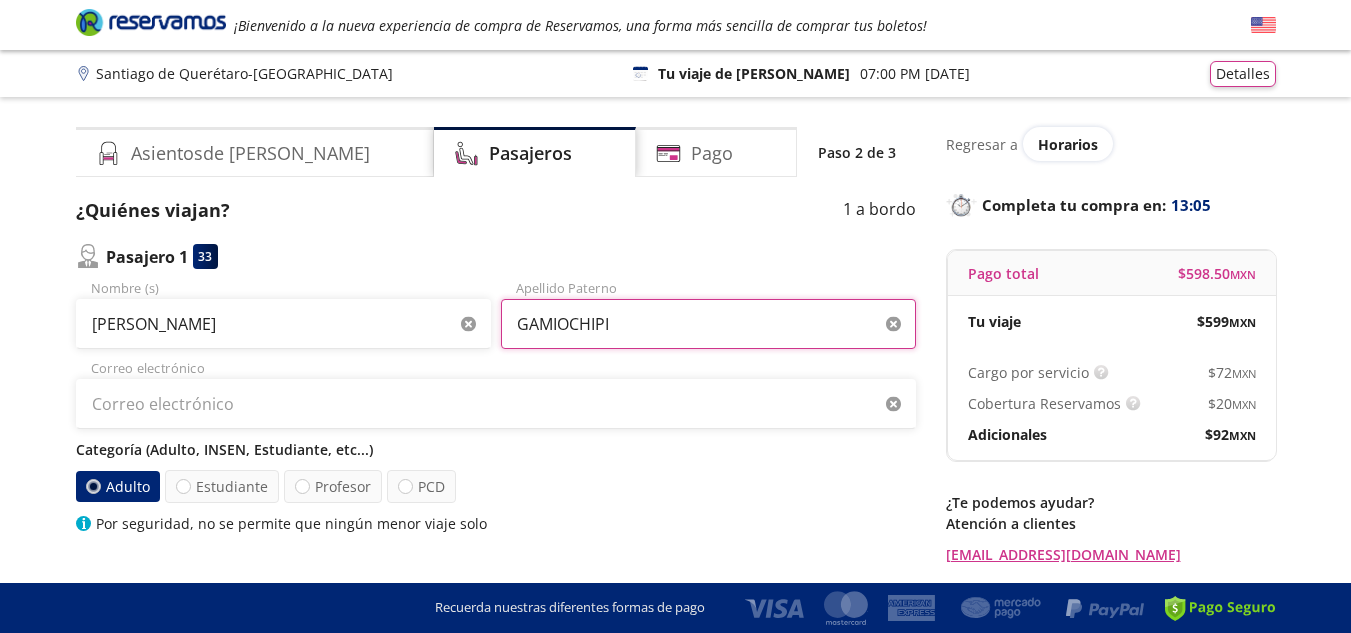 type on "GAMIOCHIPI" 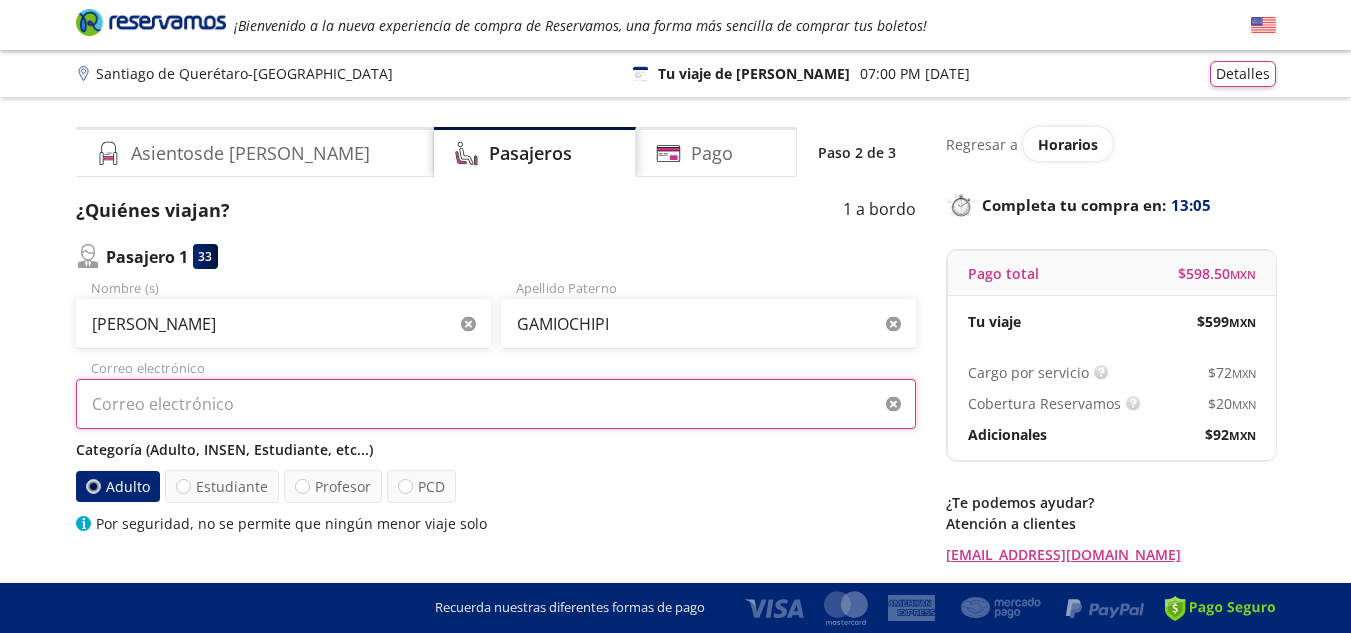 click on "Correo electrónico" at bounding box center [496, 404] 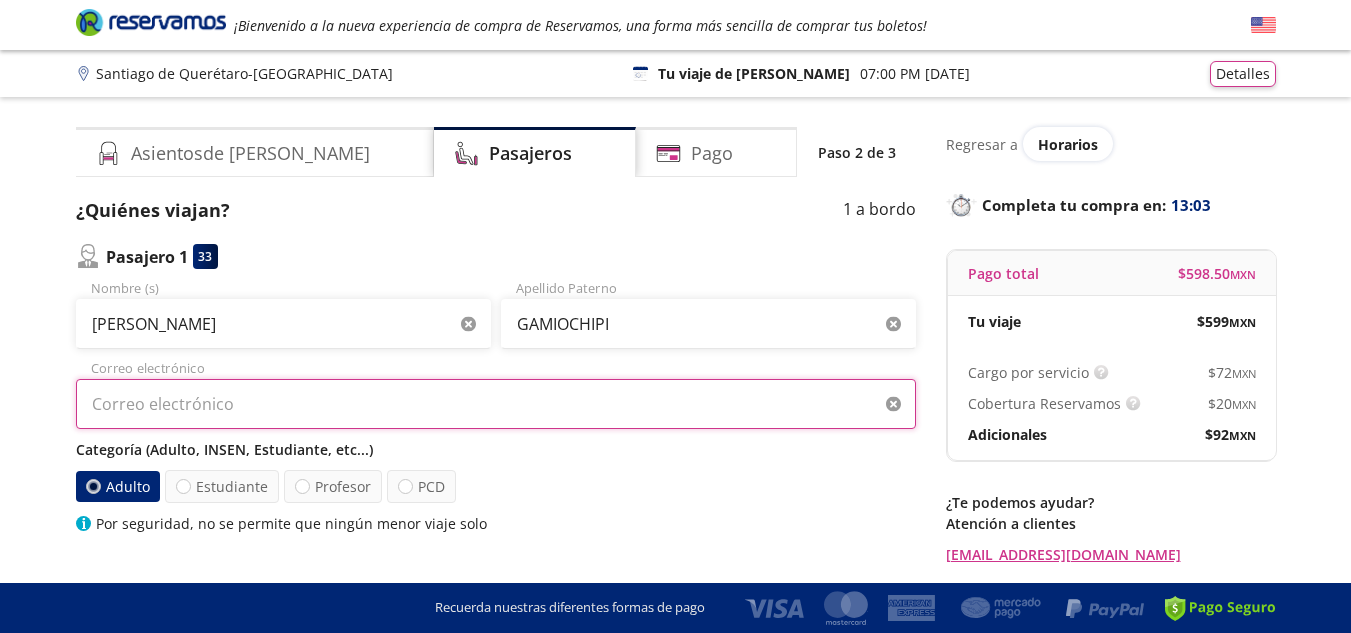 type on "[EMAIL_ADDRESS][DOMAIN_NAME]" 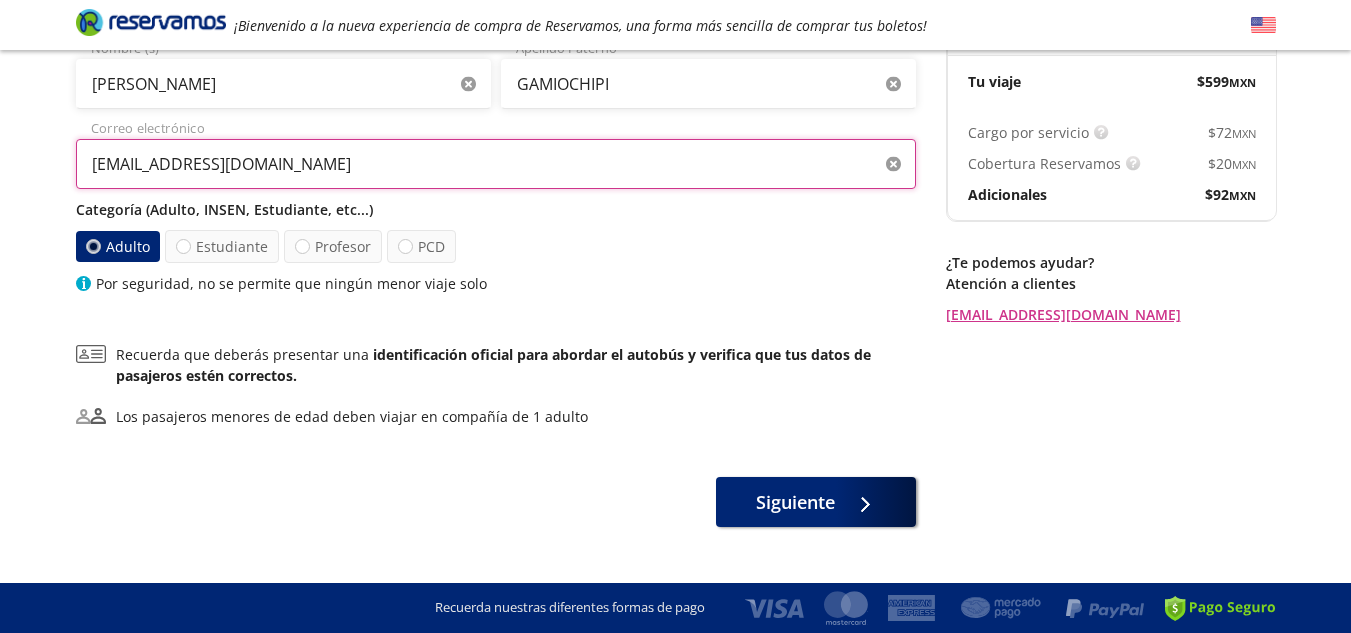 scroll, scrollTop: 275, scrollLeft: 0, axis: vertical 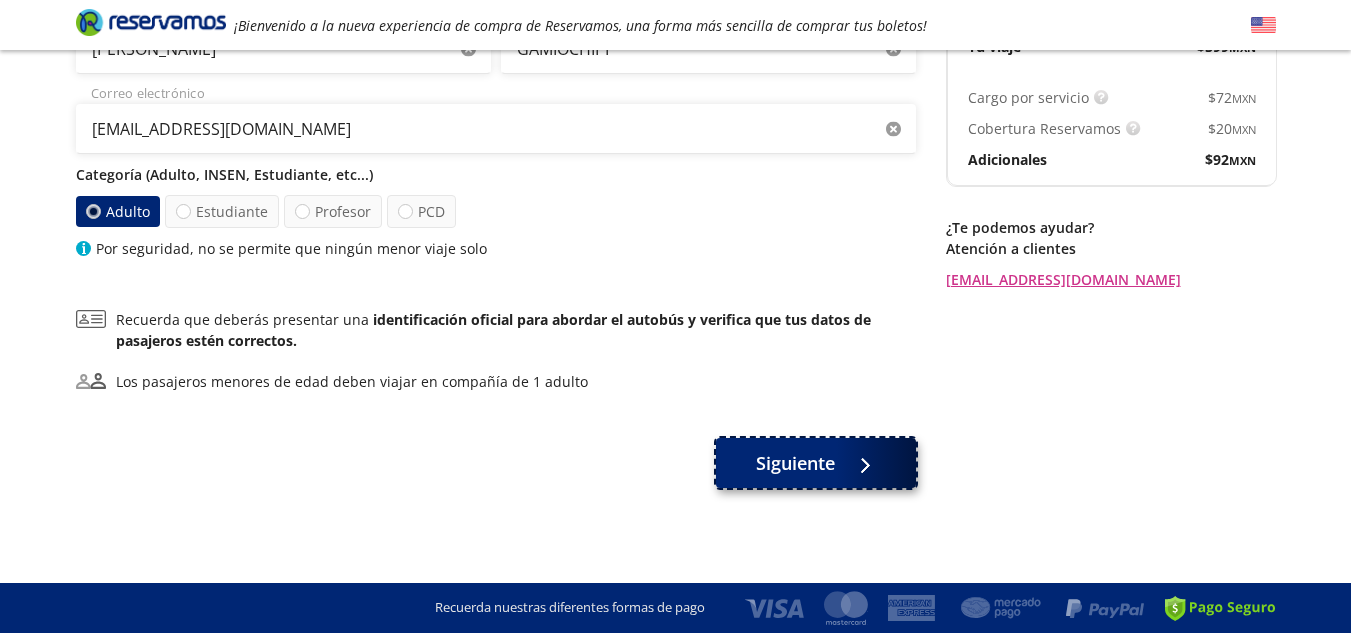 click on "Siguiente" at bounding box center (795, 463) 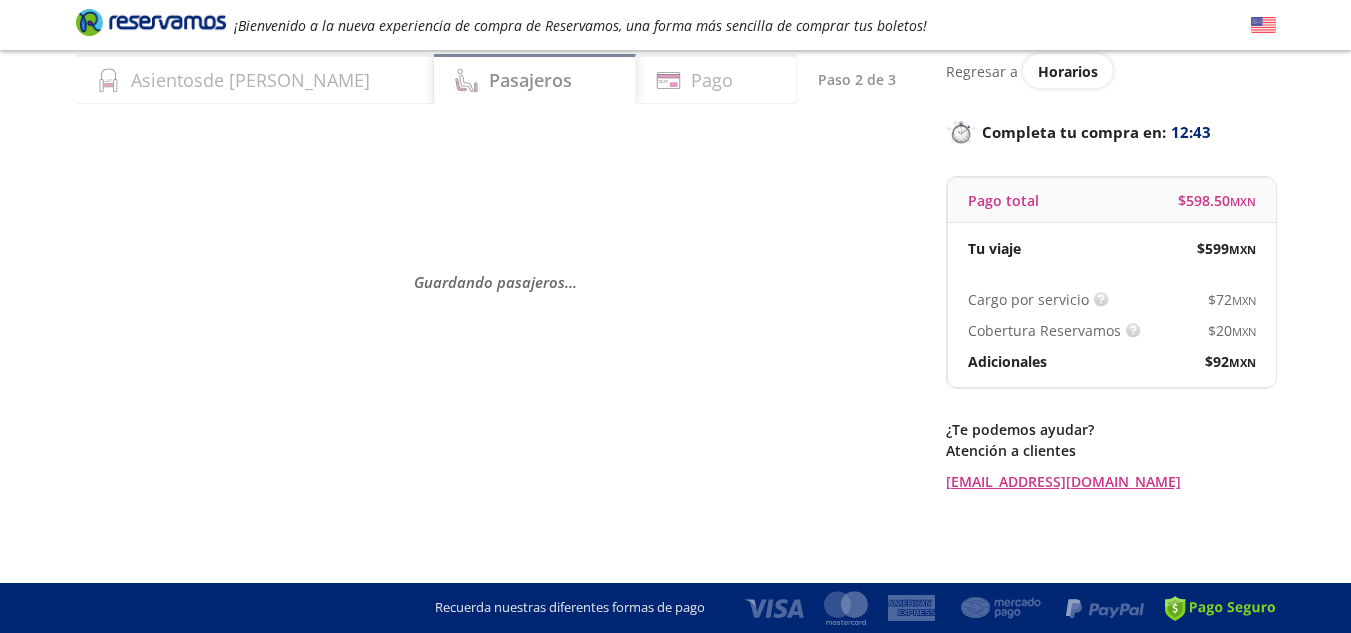 scroll, scrollTop: 0, scrollLeft: 0, axis: both 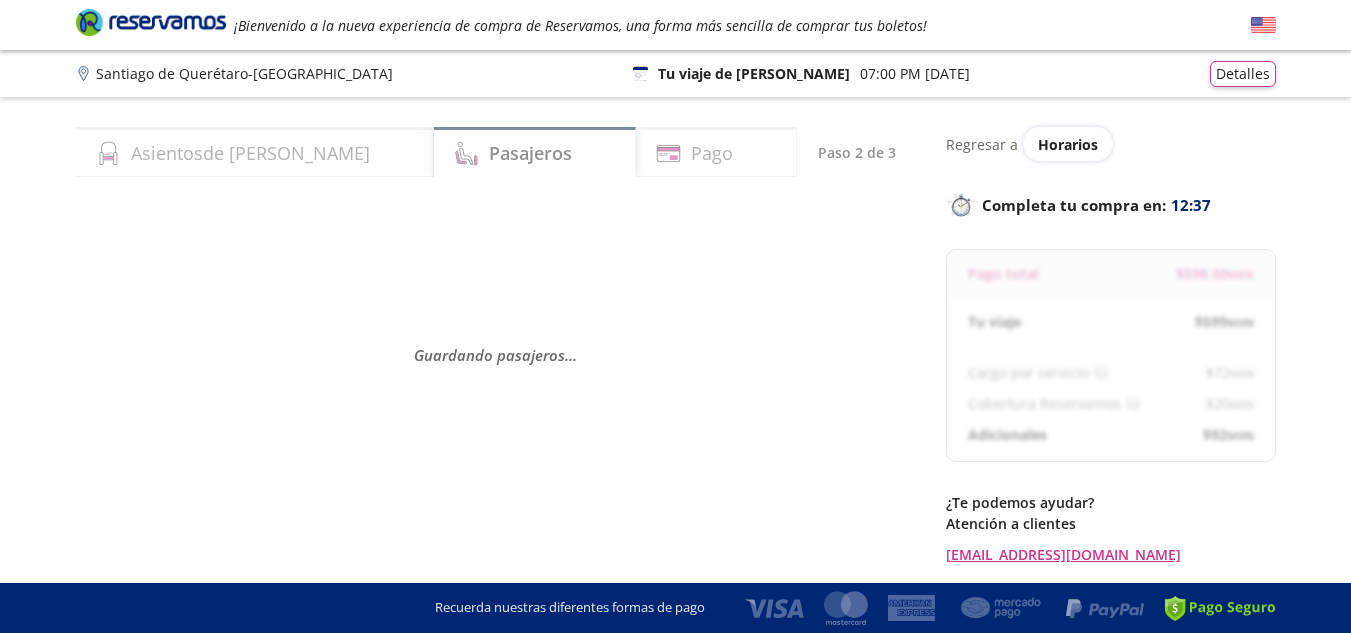 select on "MX" 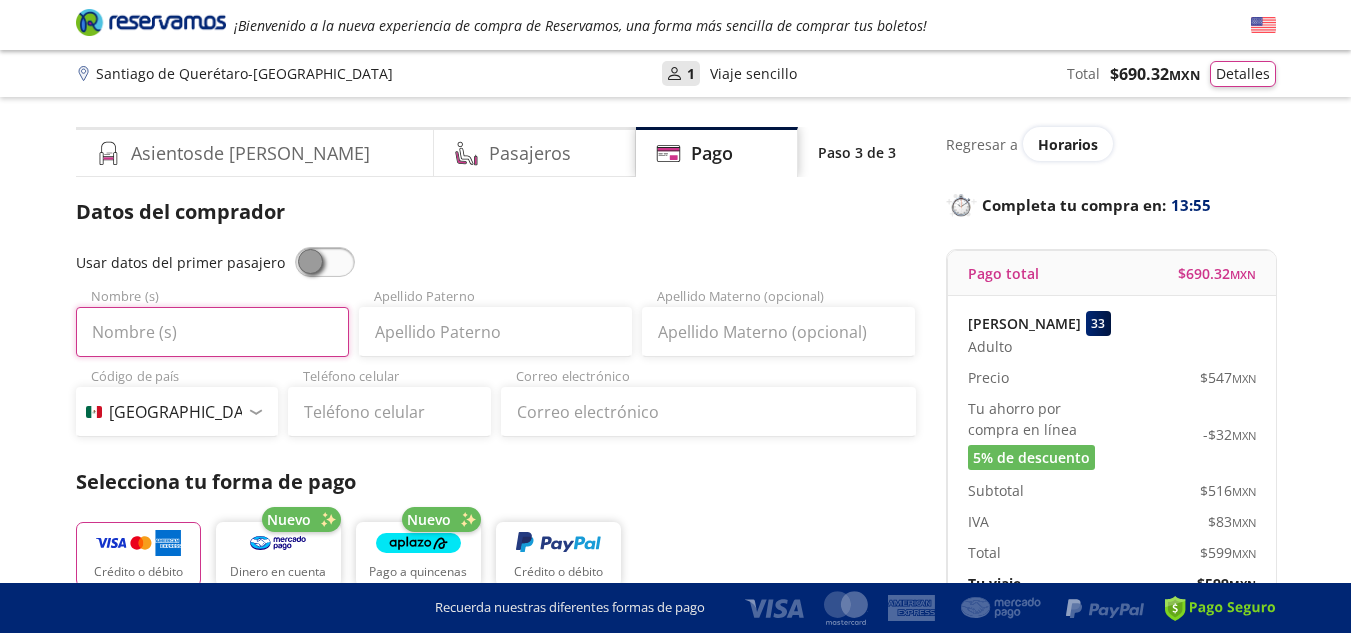 click on "Nombre (s)" at bounding box center (212, 332) 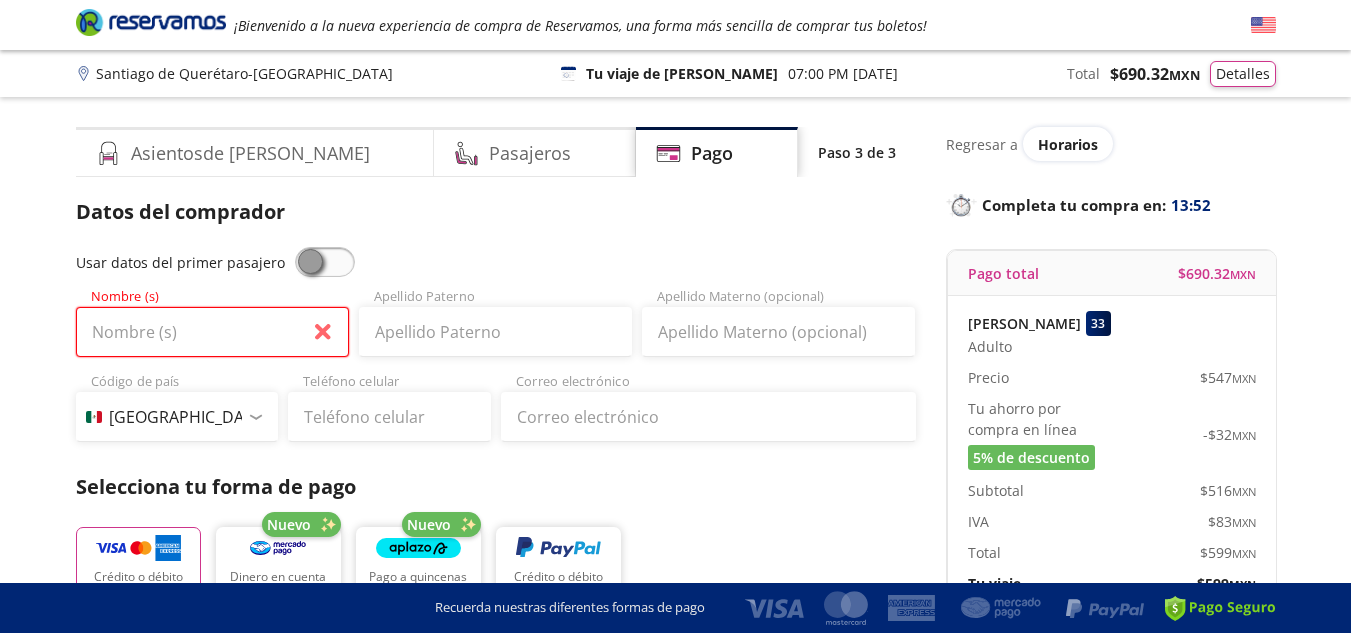 type on "[PERSON_NAME] [PERSON_NAME] [PERSON_NAME]" 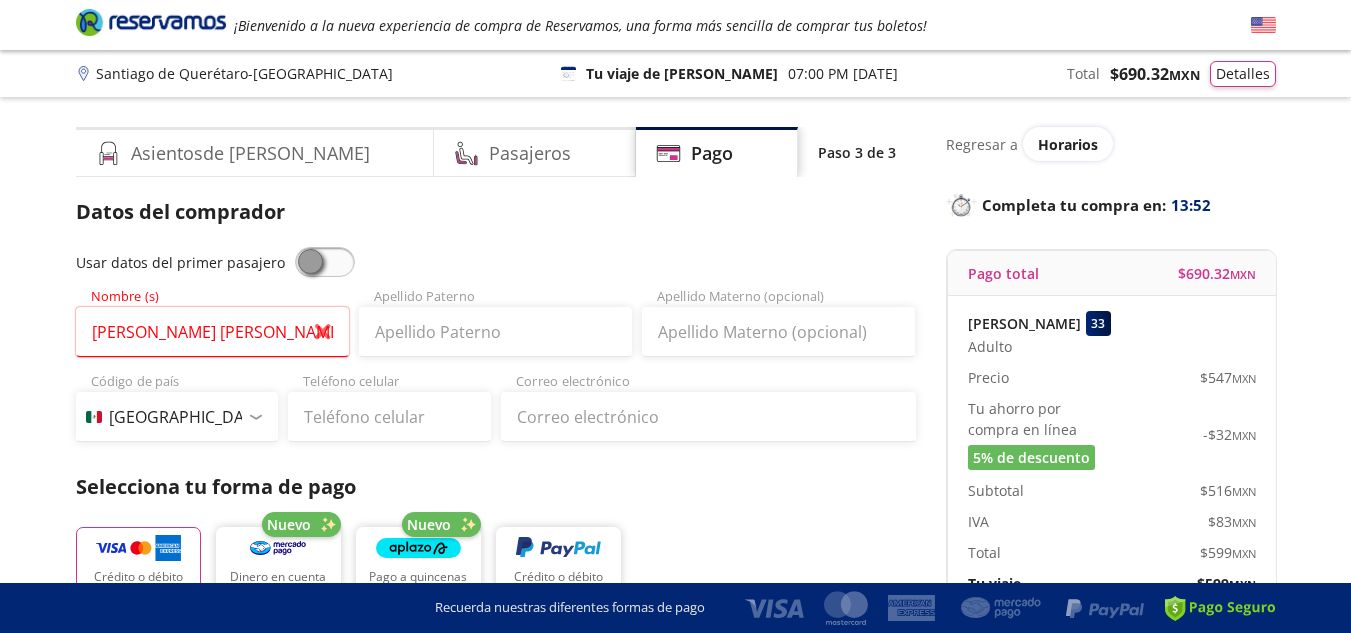 type on "[PERSON_NAME] [PERSON_NAME] [PERSON_NAME]" 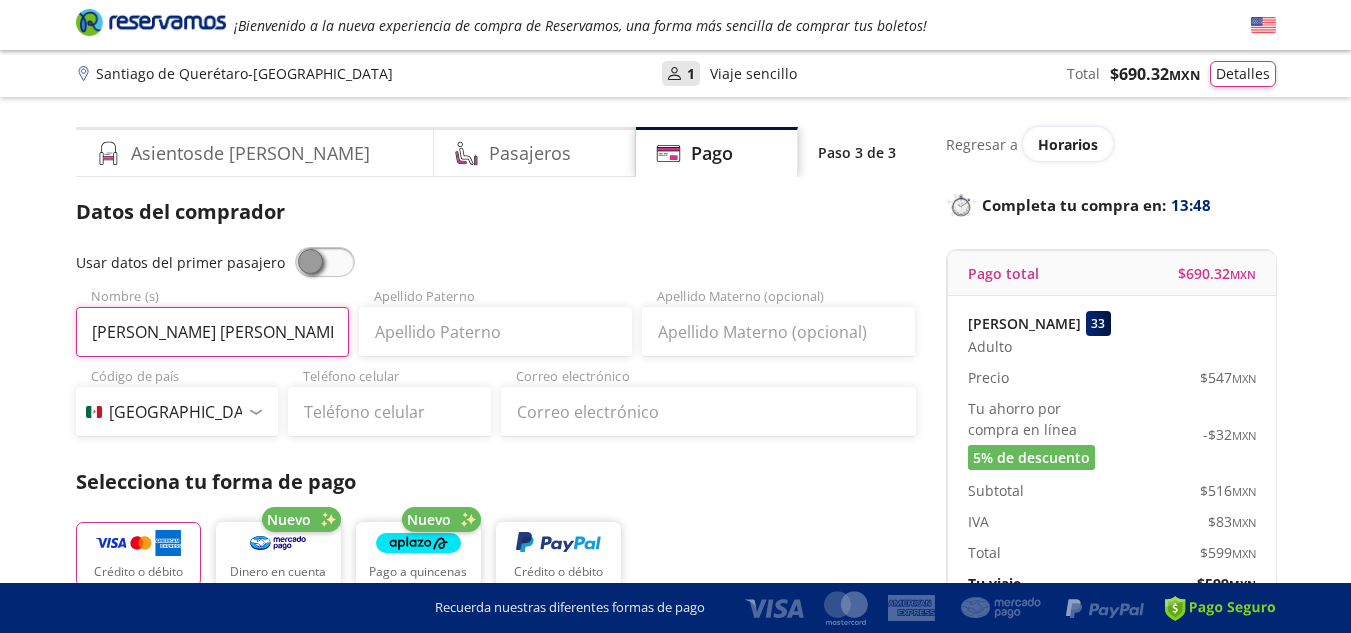 scroll, scrollTop: 100, scrollLeft: 0, axis: vertical 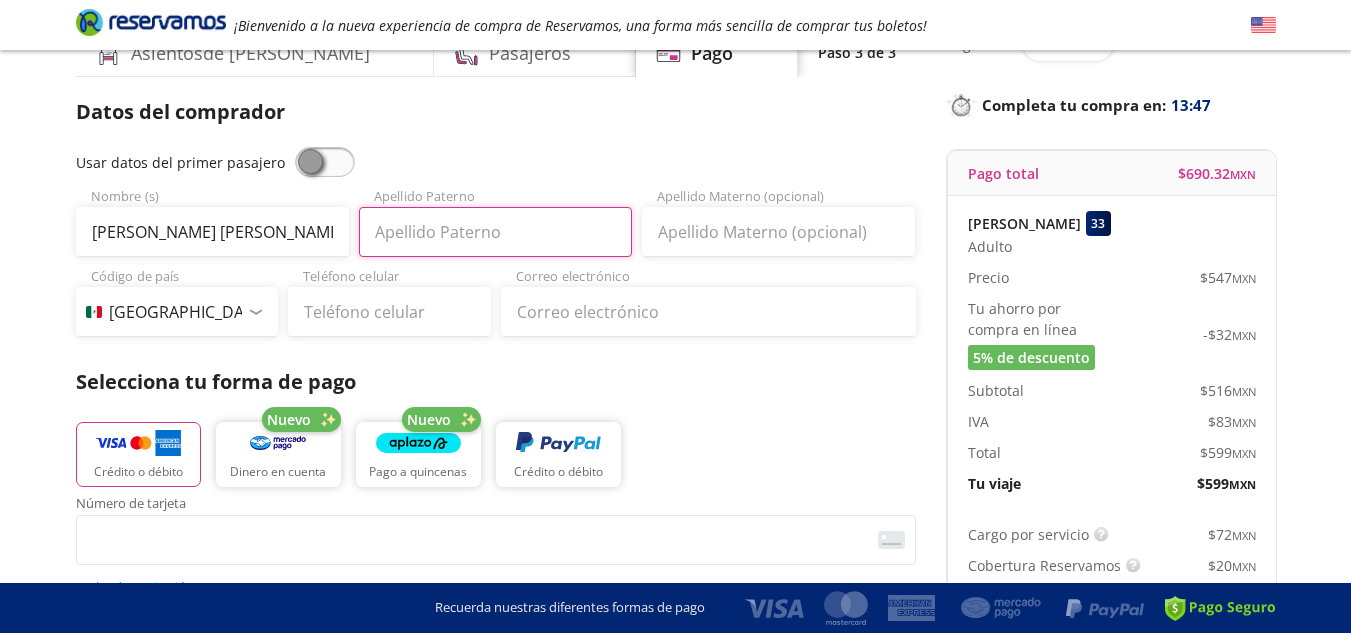 click on "Apellido Paterno" at bounding box center [495, 232] 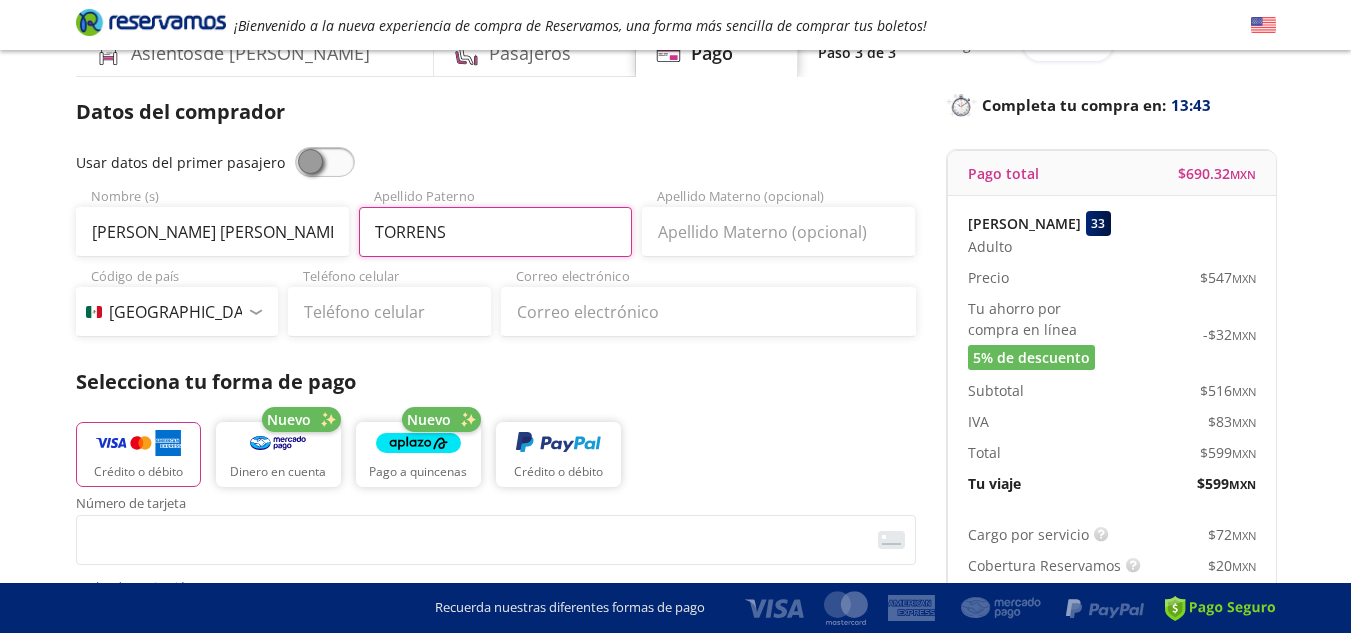 type on "TORRENS" 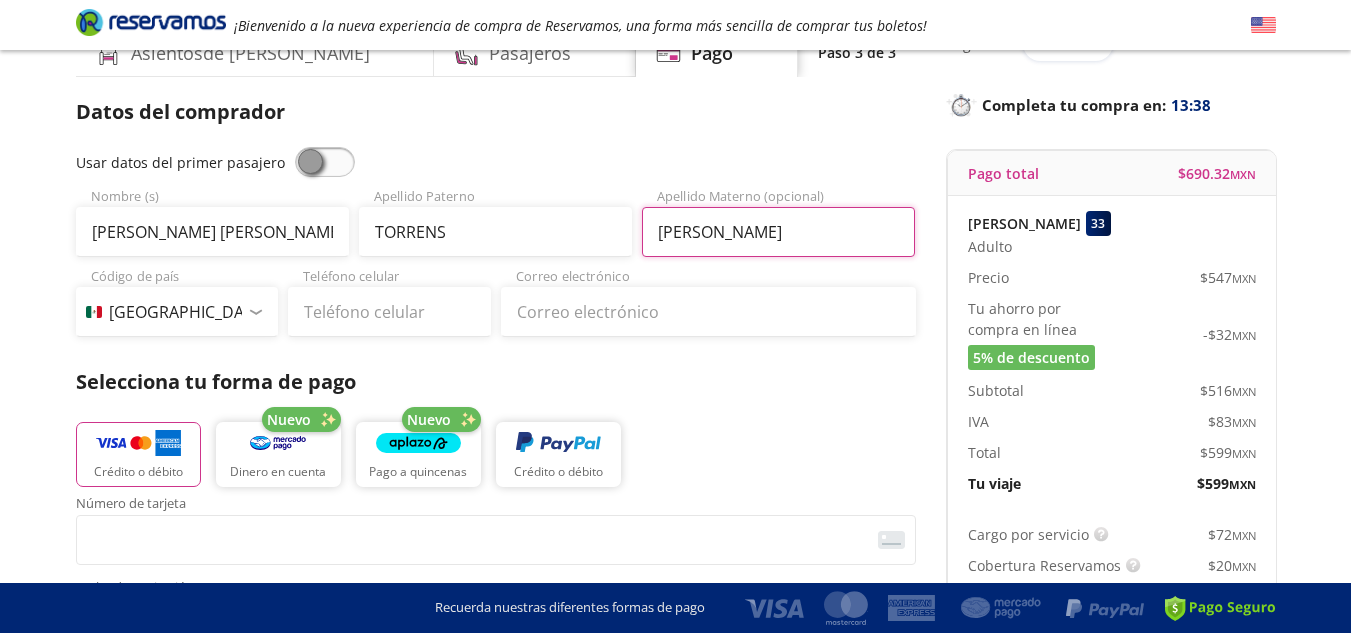 type on "[PERSON_NAME]" 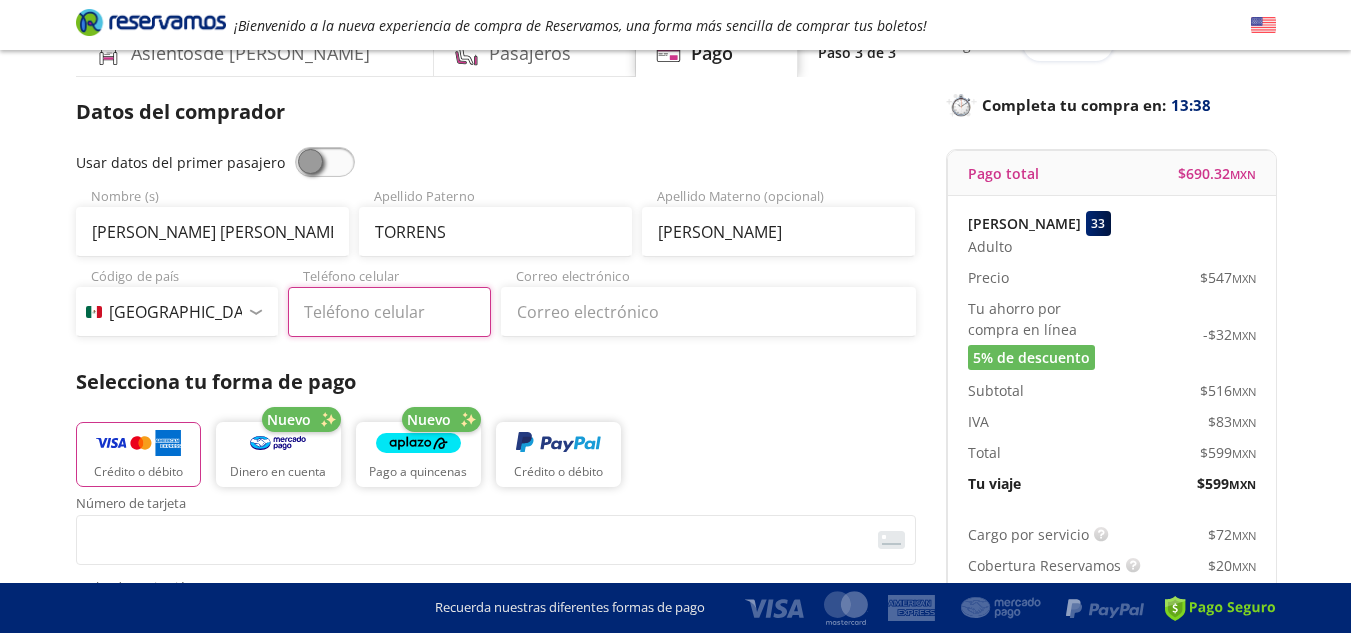 click on "Teléfono celular" at bounding box center [389, 312] 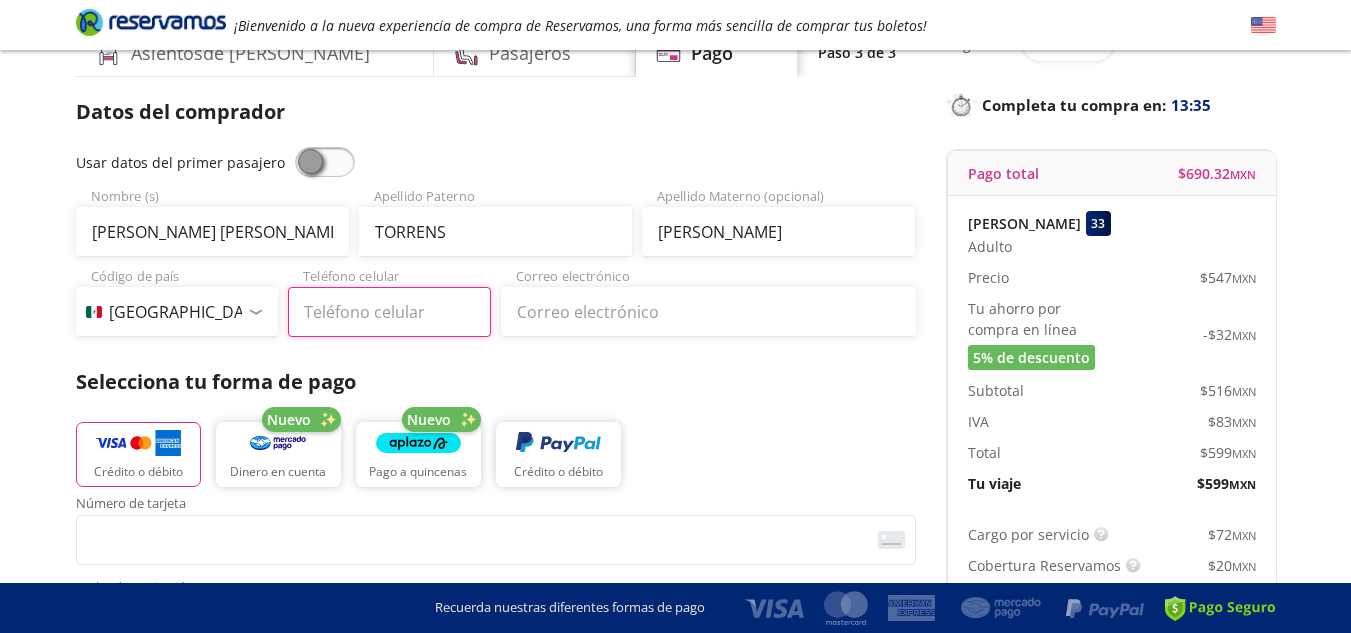 type on "55 2908 8006" 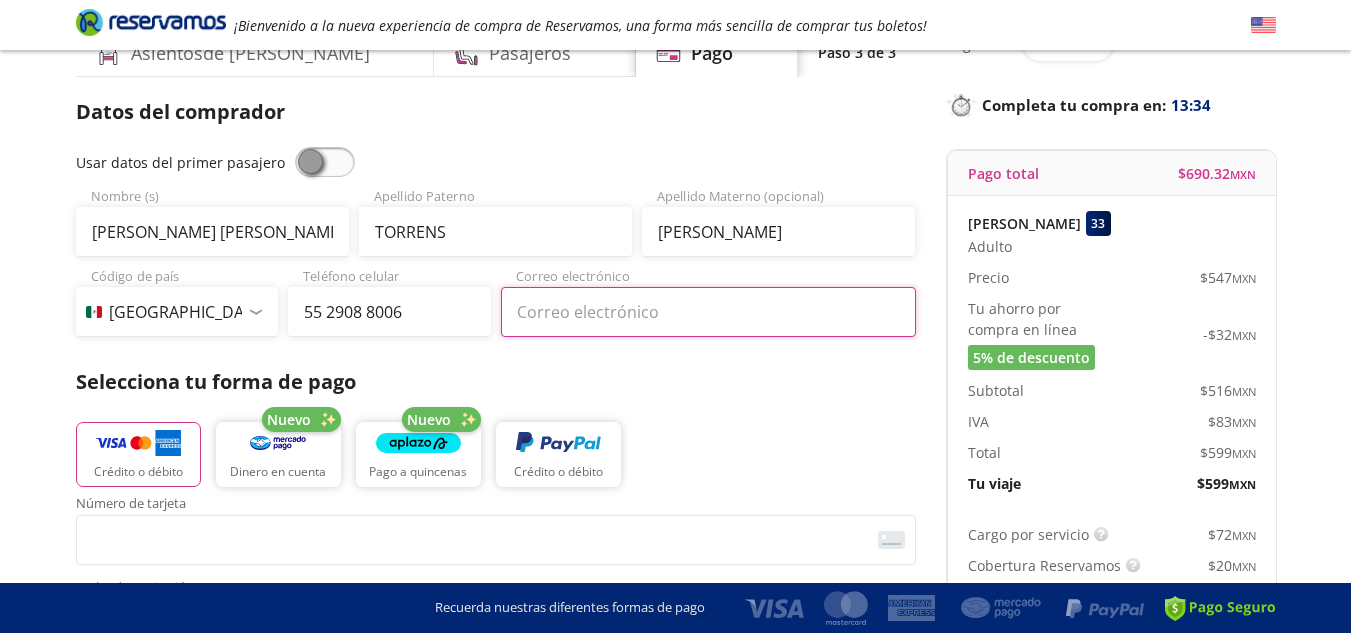 click on "Correo electrónico" at bounding box center [708, 312] 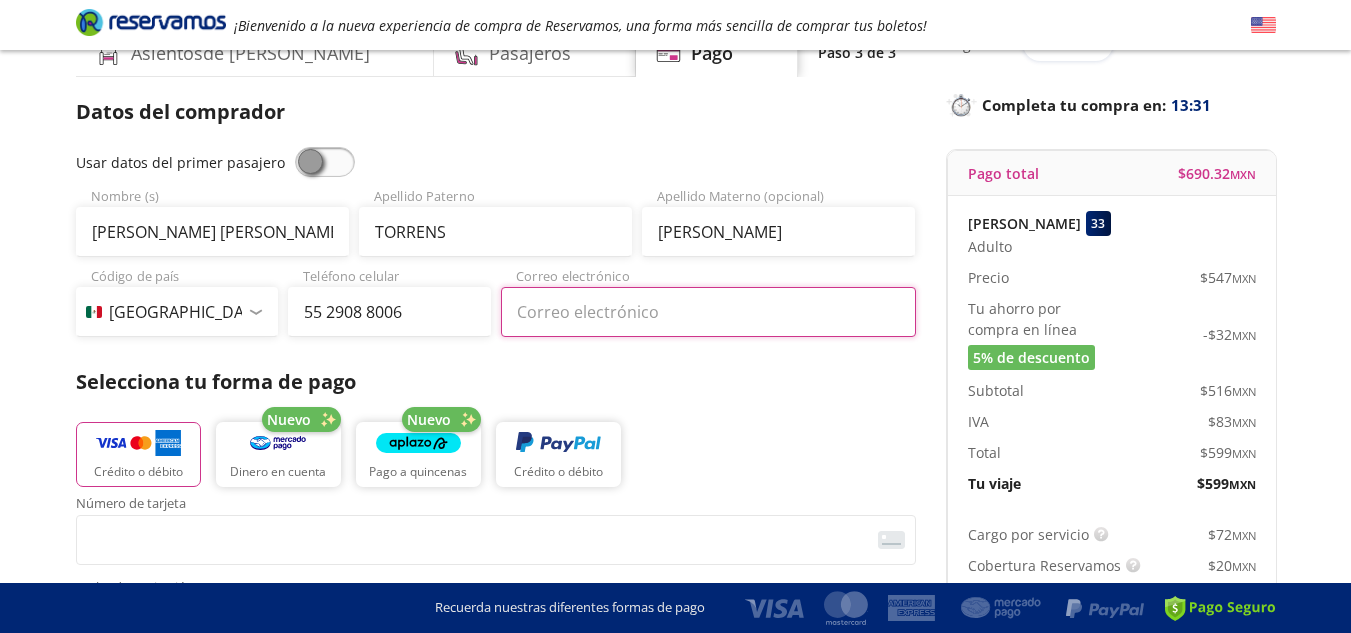 type on "I" 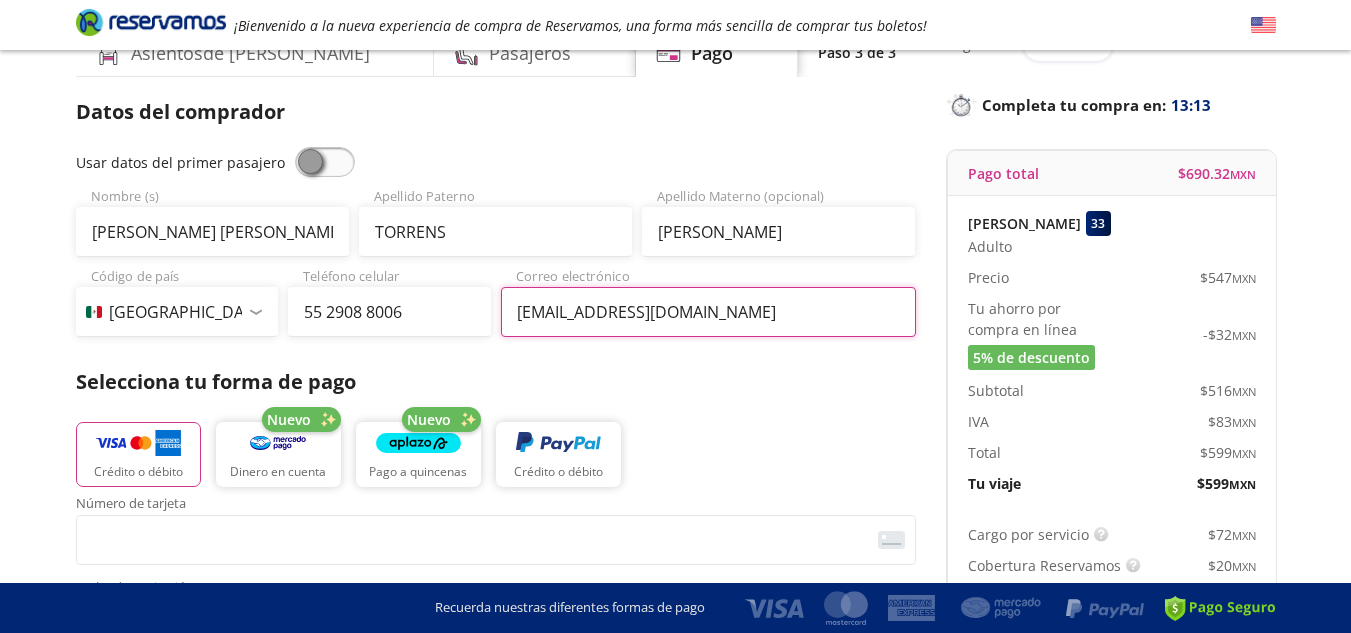 scroll, scrollTop: 300, scrollLeft: 0, axis: vertical 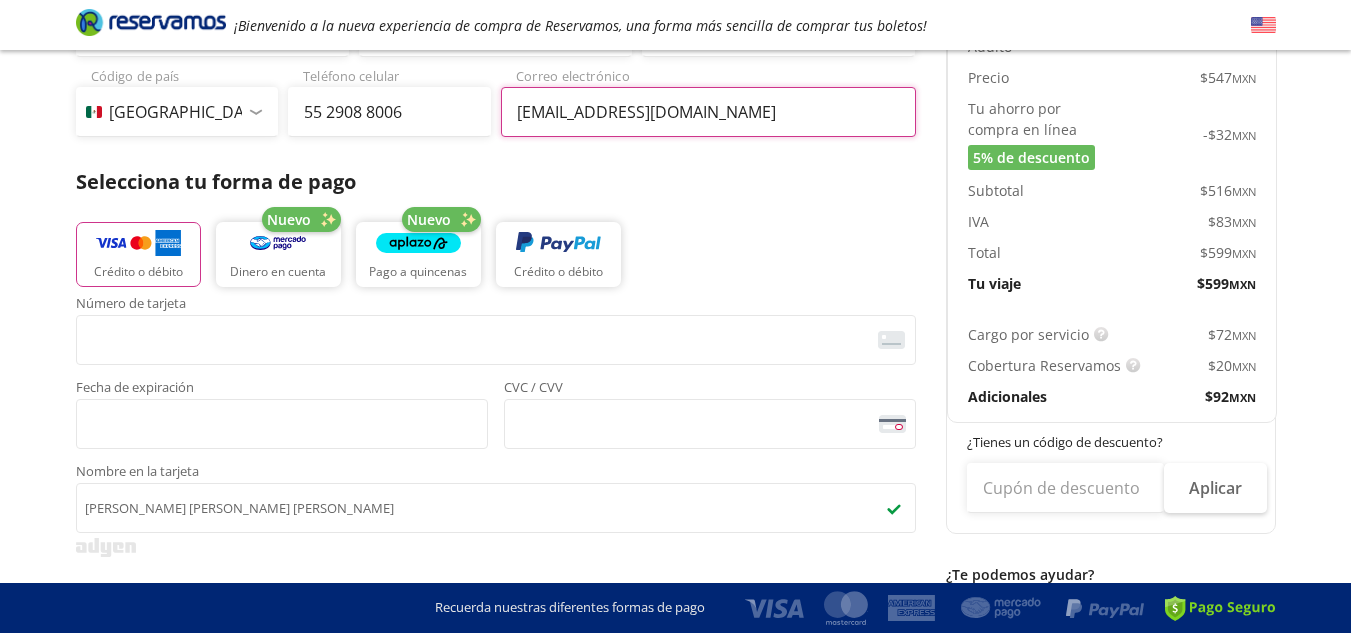 type on "[EMAIL_ADDRESS][DOMAIN_NAME]" 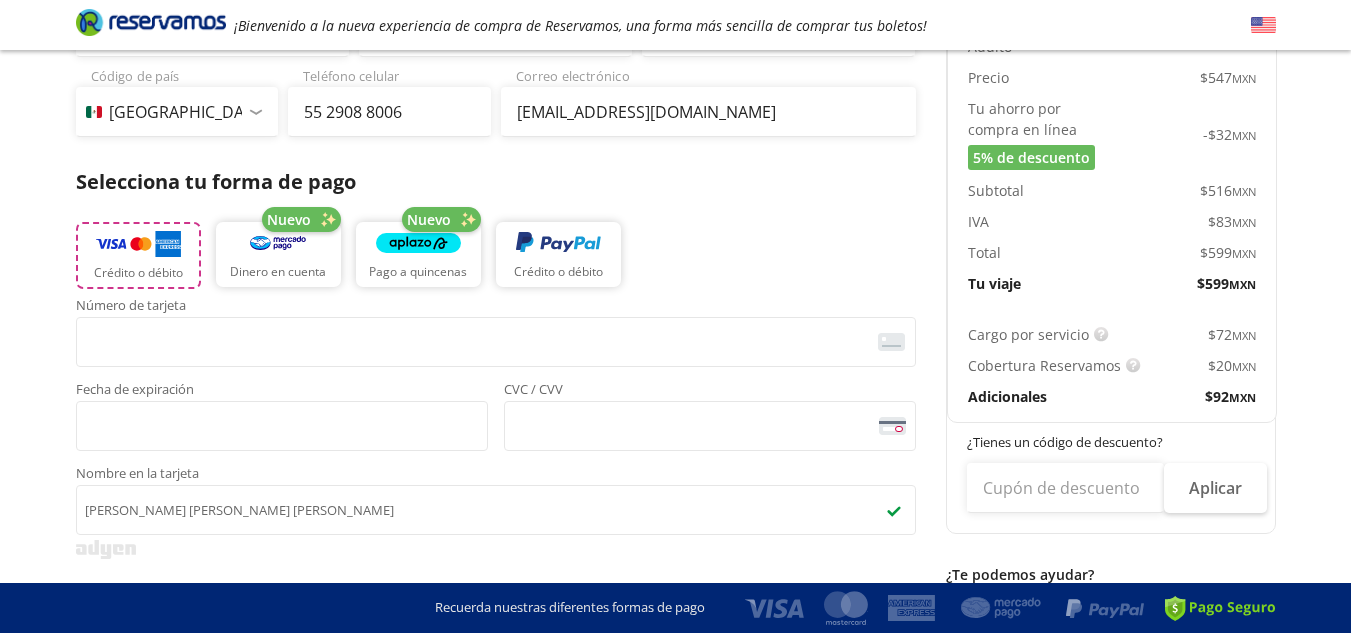 click at bounding box center [138, 244] 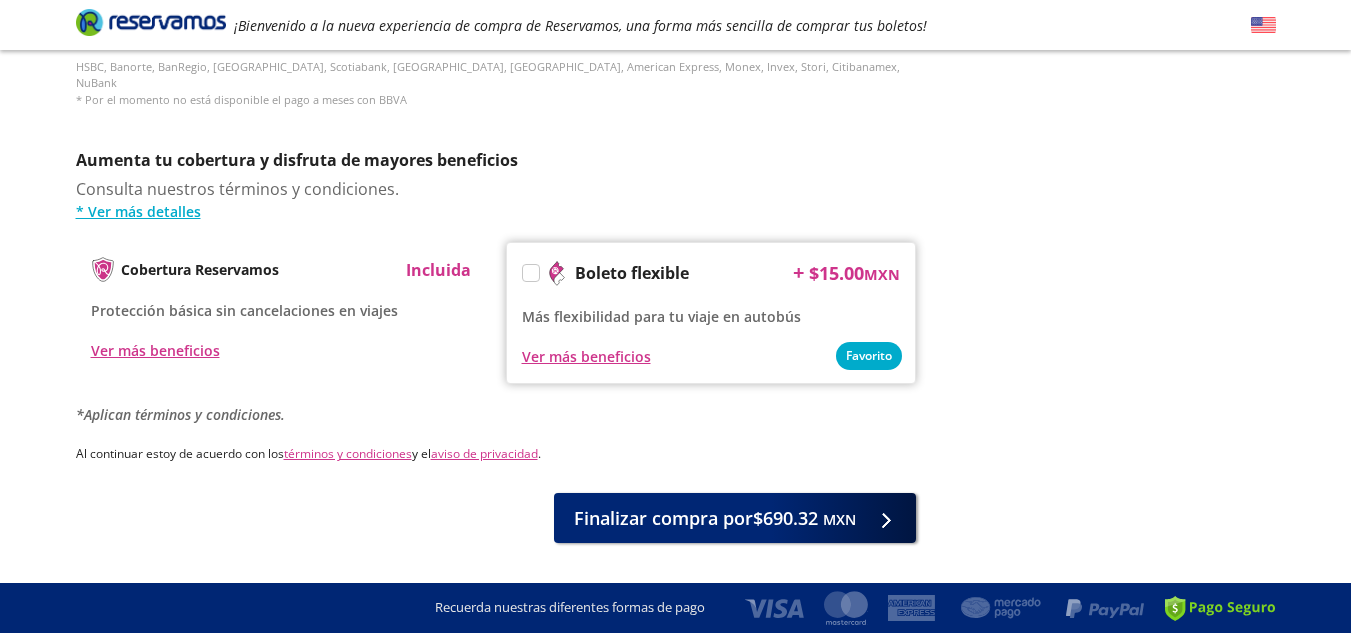 scroll, scrollTop: 969, scrollLeft: 0, axis: vertical 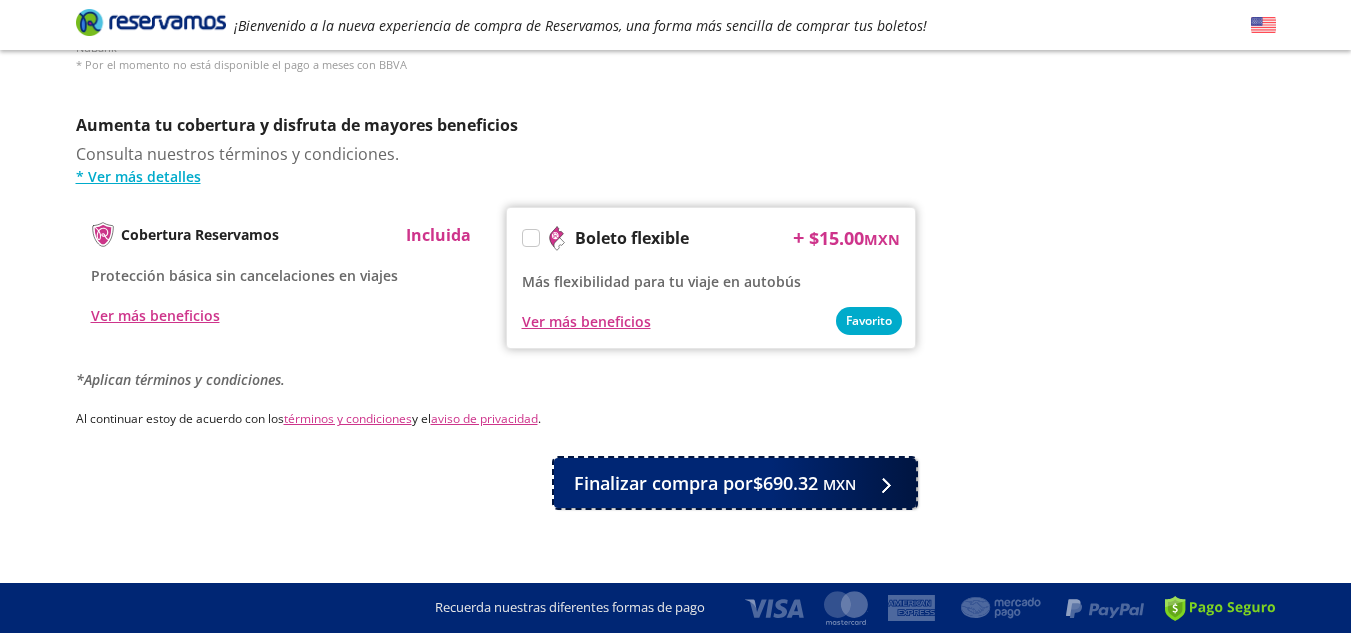 drag, startPoint x: 681, startPoint y: 463, endPoint x: 1191, endPoint y: 332, distance: 526.5558 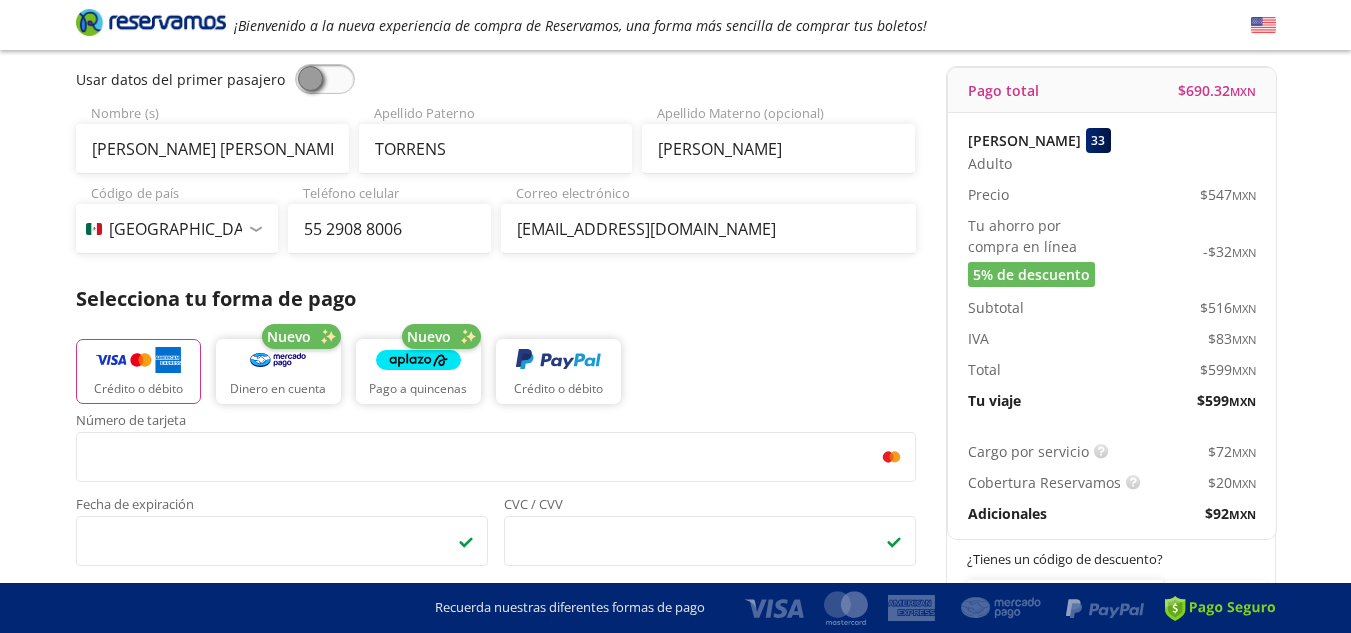scroll, scrollTop: 169, scrollLeft: 0, axis: vertical 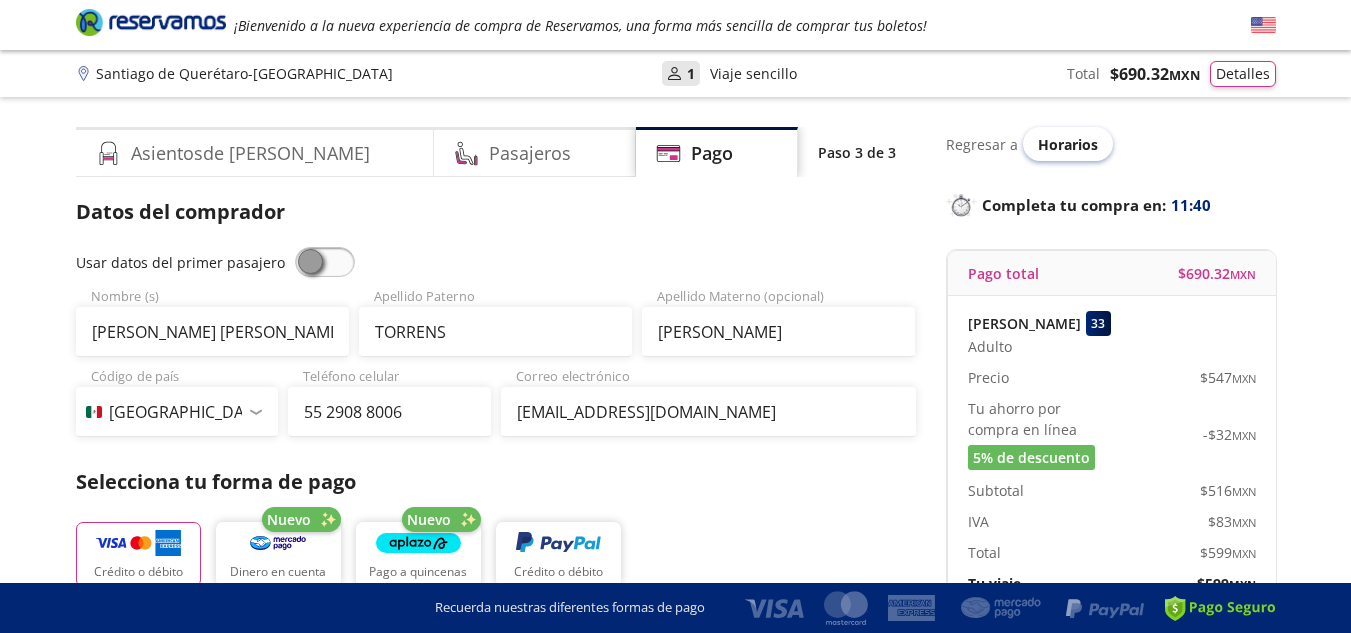 click on "Horarios" at bounding box center [1068, 144] 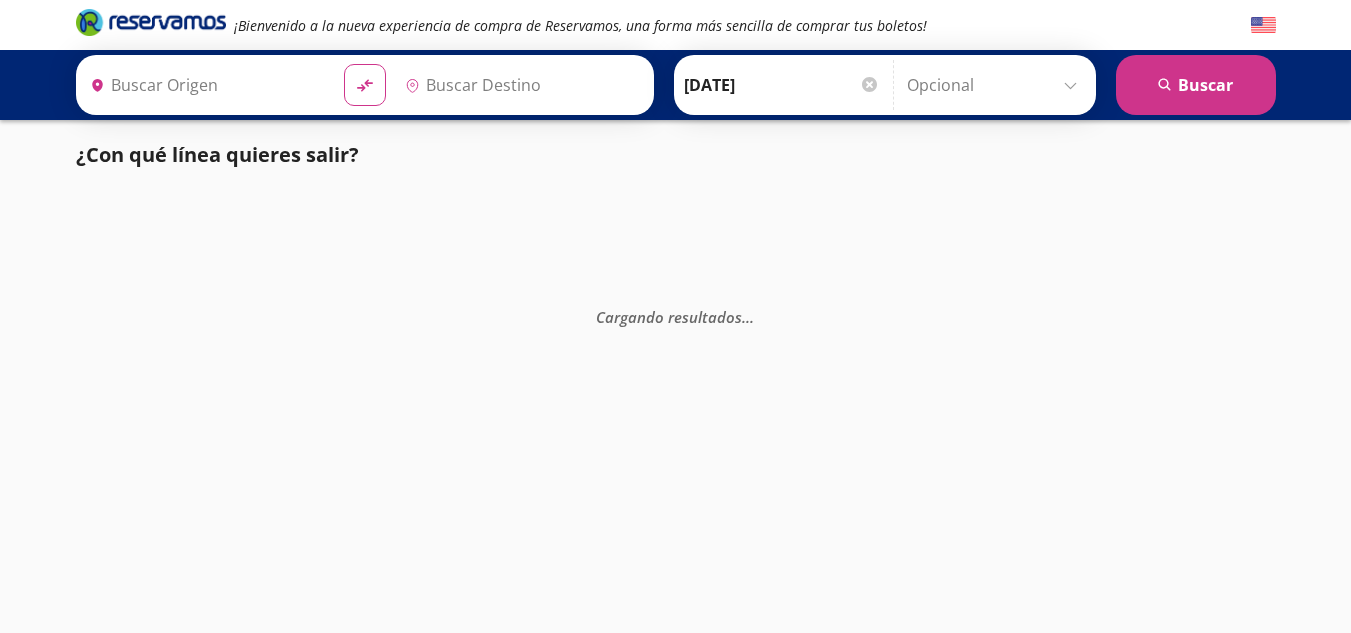 type on "[PERSON_NAME] de Querétaro, [GEOGRAPHIC_DATA]" 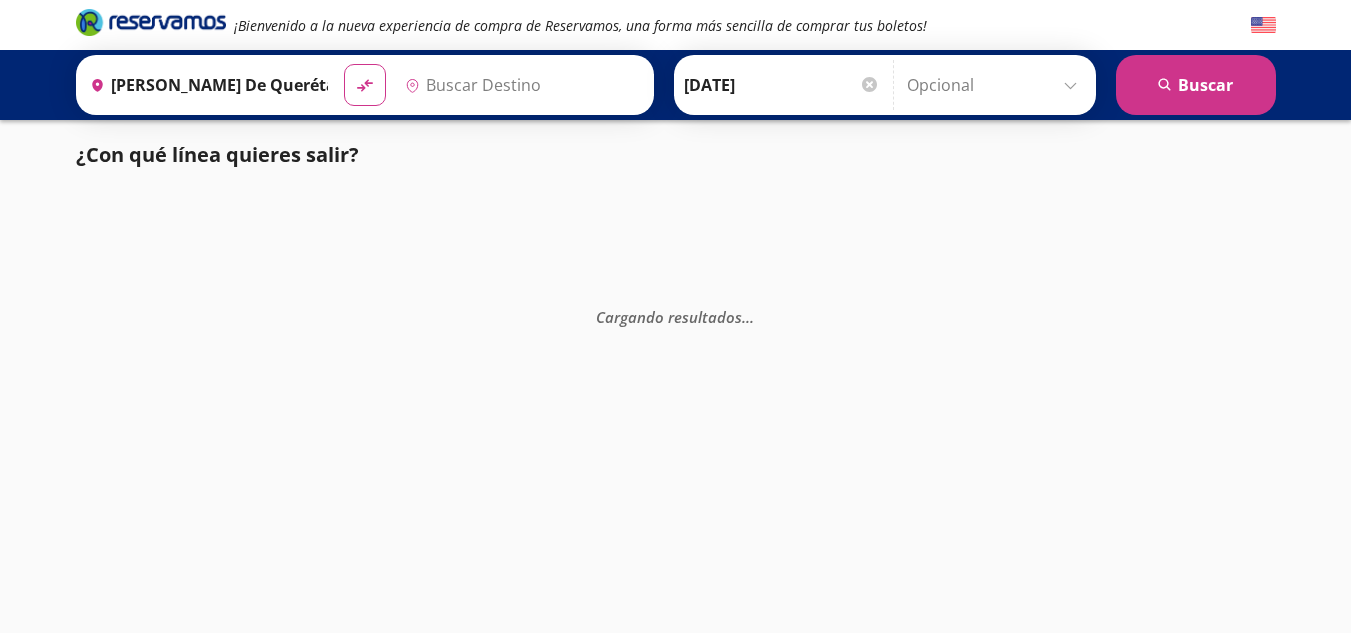 type on "[GEOGRAPHIC_DATA], [GEOGRAPHIC_DATA]" 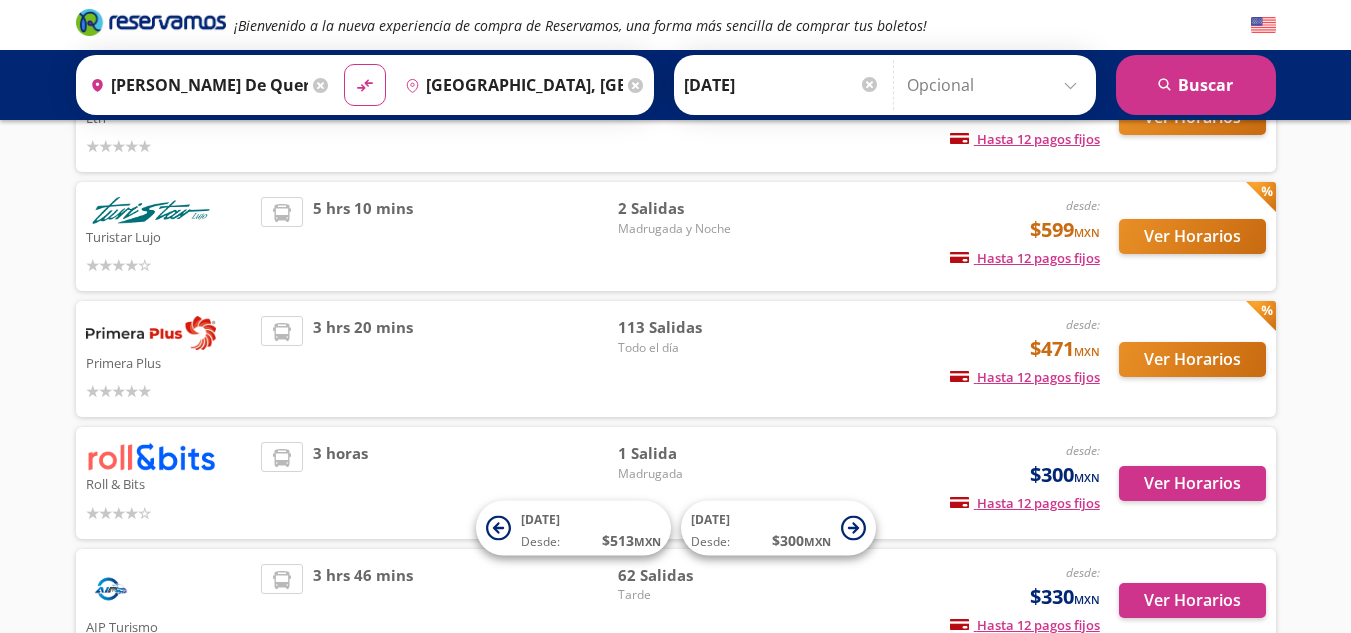 scroll, scrollTop: 0, scrollLeft: 0, axis: both 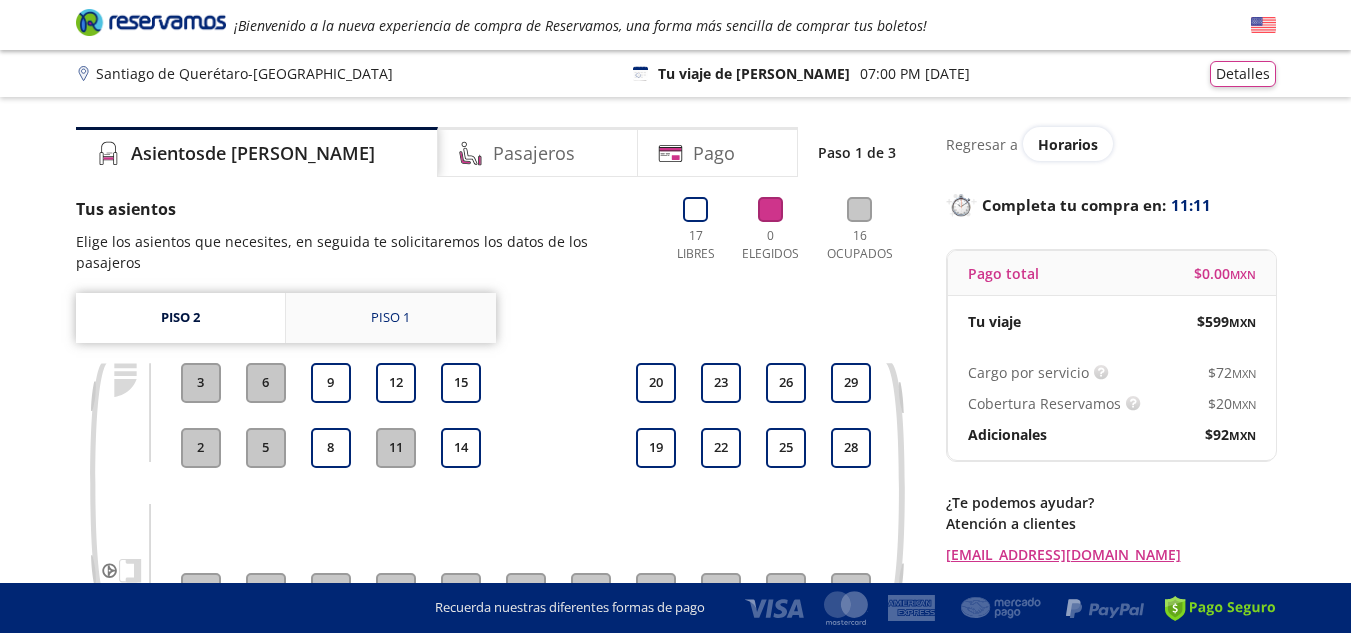 click on "Piso 1" at bounding box center (390, 318) 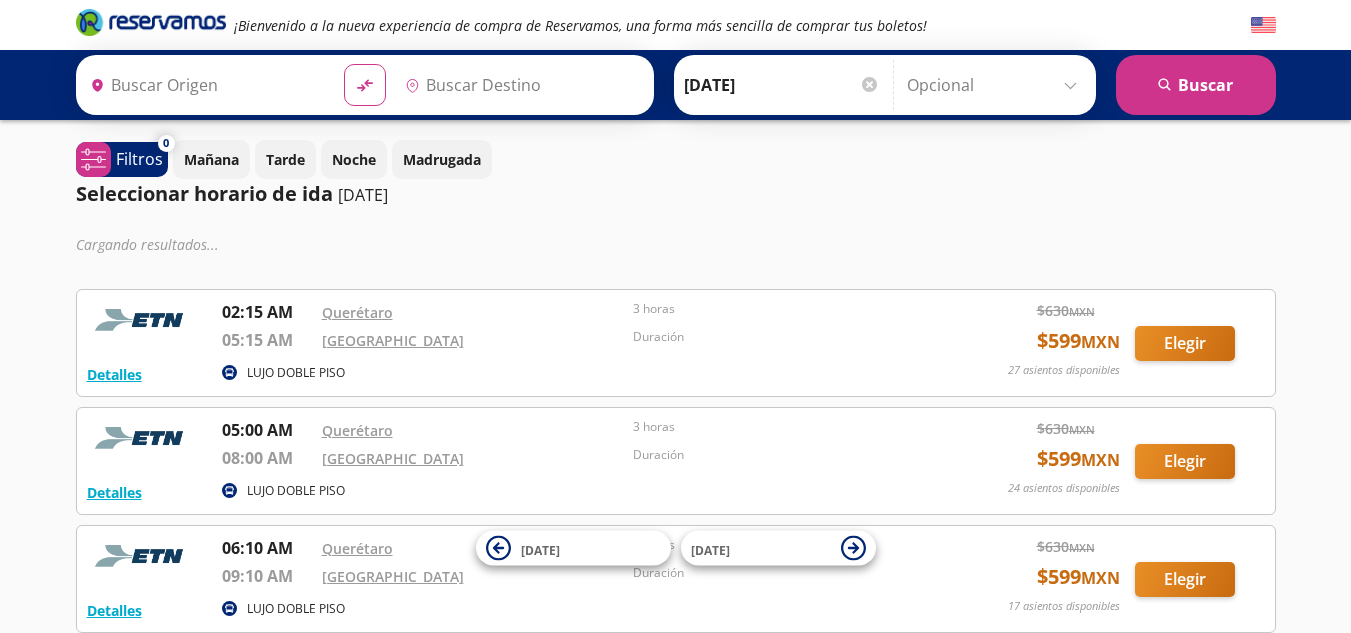 type on "[PERSON_NAME] de Querétaro, [GEOGRAPHIC_DATA]" 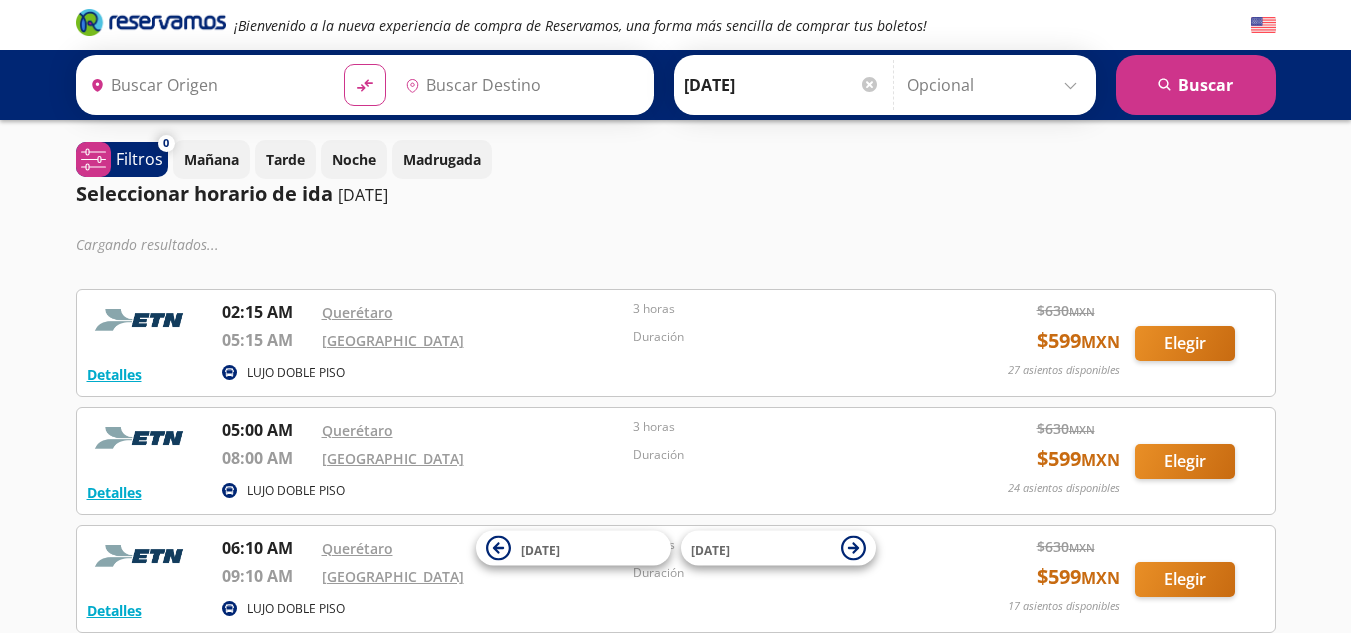 type on "[GEOGRAPHIC_DATA], [GEOGRAPHIC_DATA]" 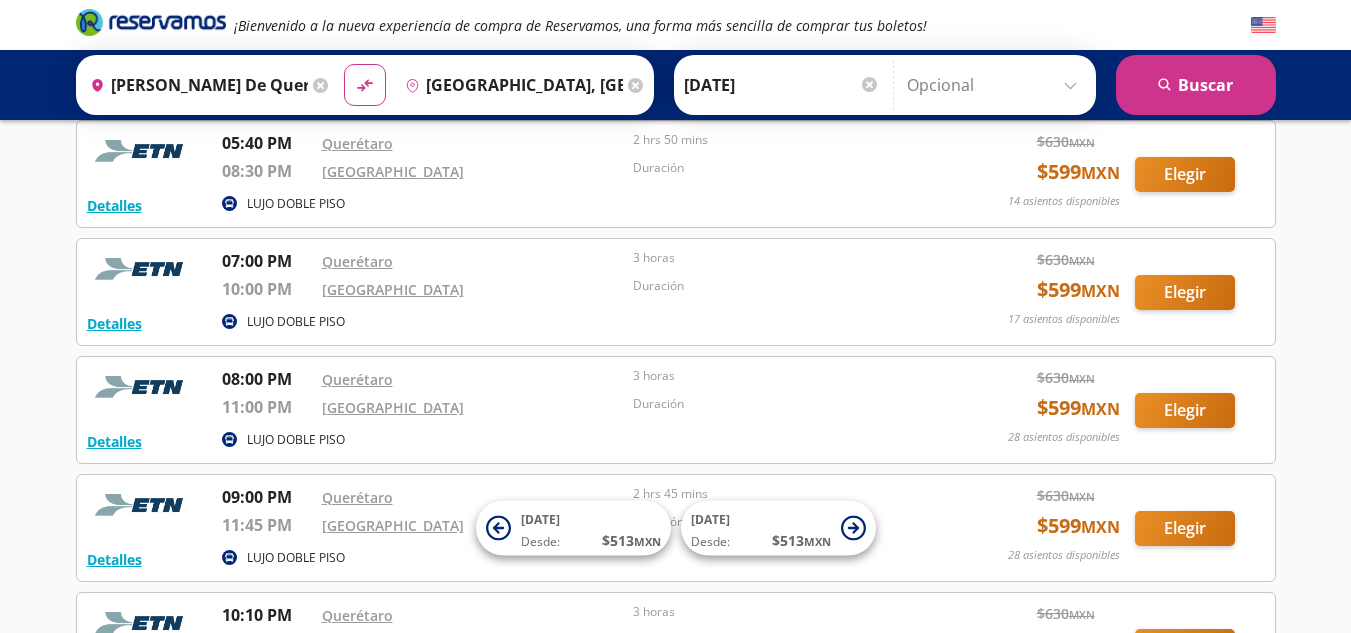 scroll, scrollTop: 1700, scrollLeft: 0, axis: vertical 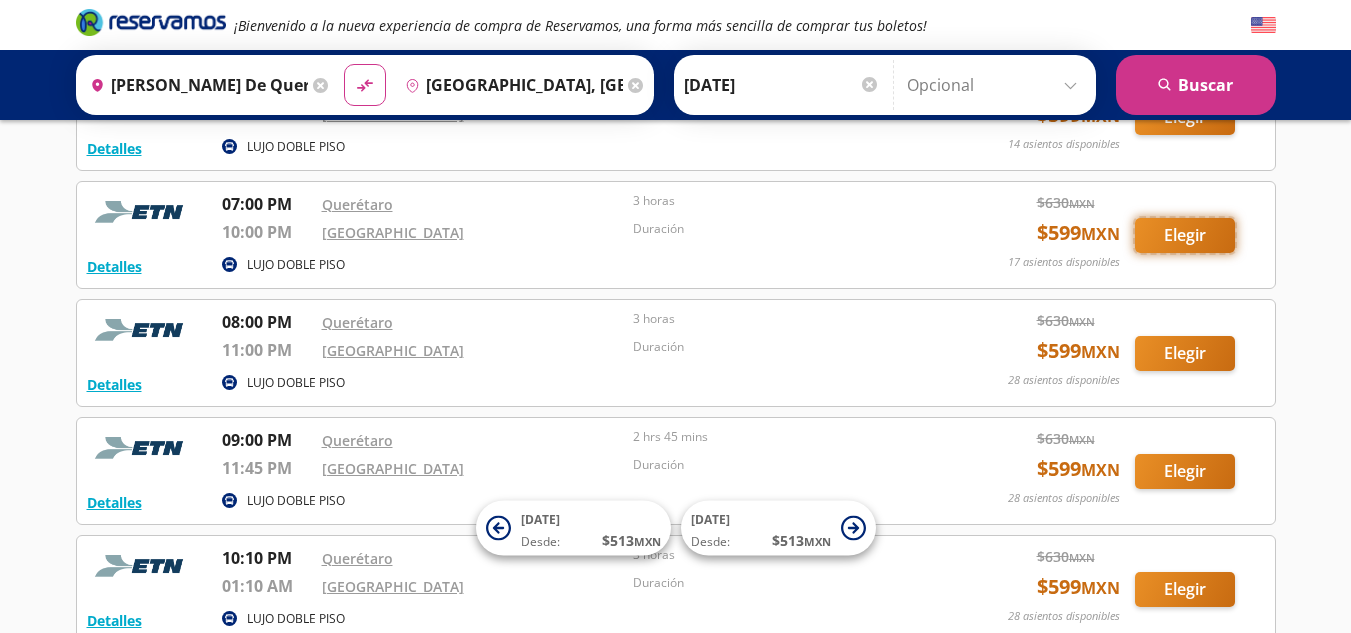 click on "Elegir" at bounding box center (1185, 235) 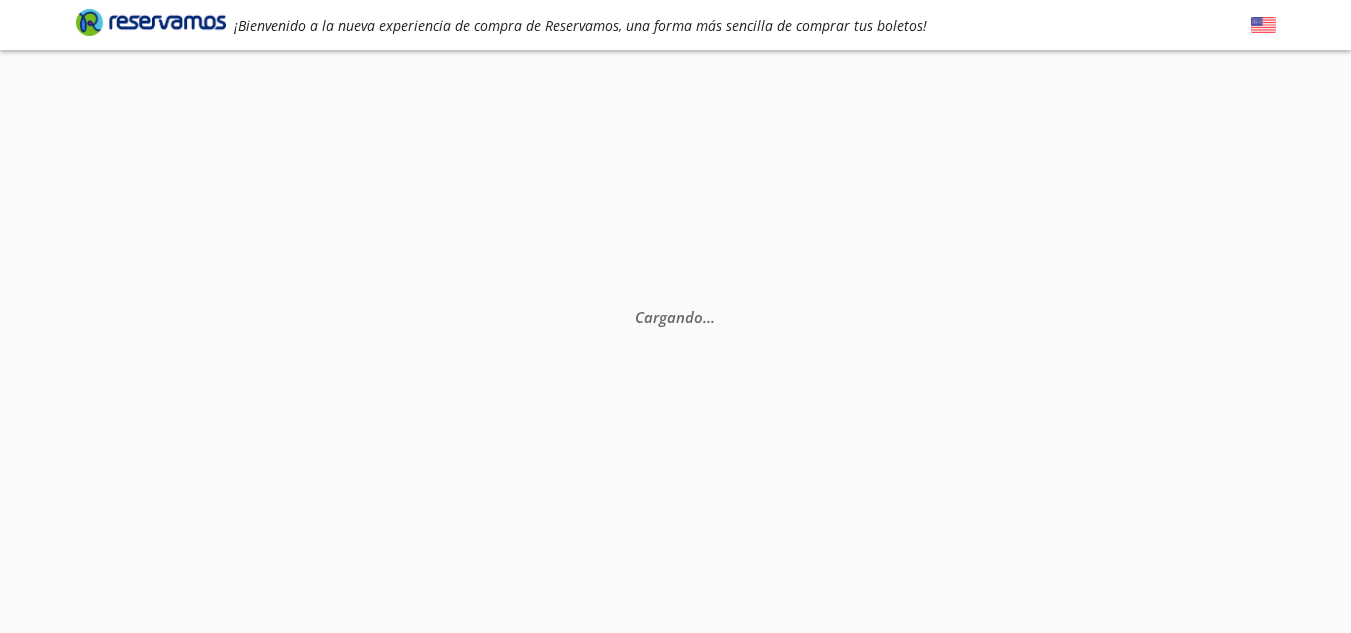 scroll, scrollTop: 0, scrollLeft: 0, axis: both 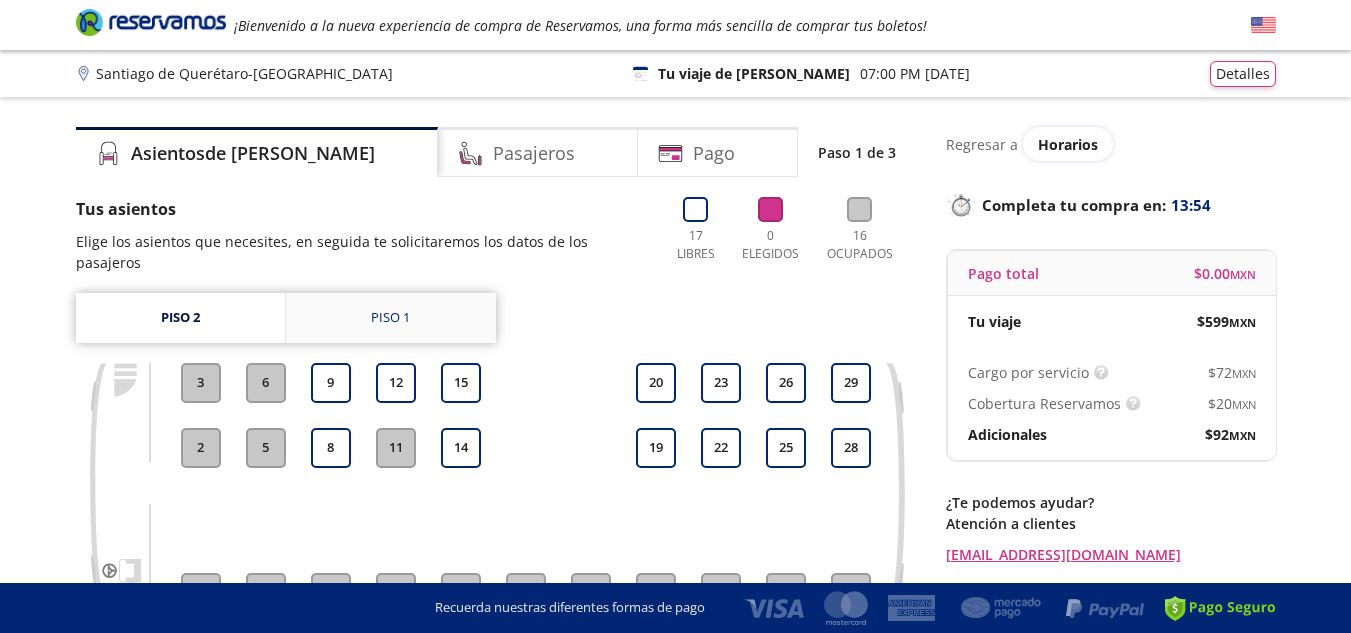 click on "Piso 1" at bounding box center (390, 318) 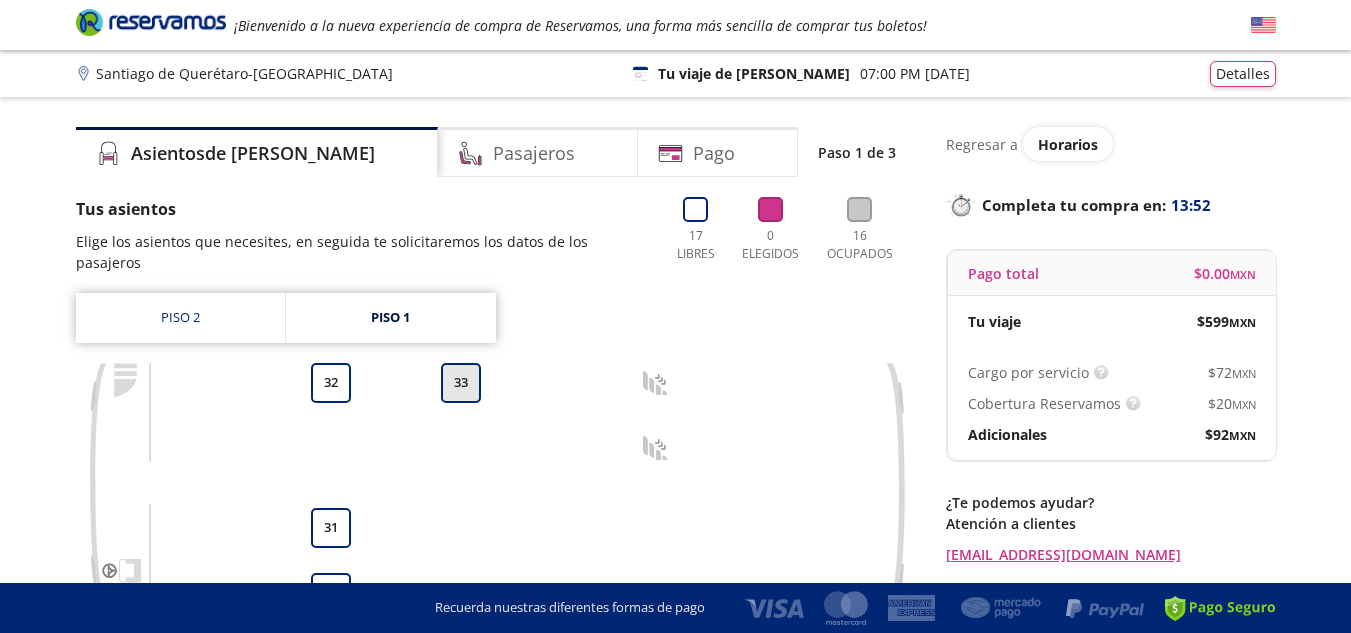 click on "33" at bounding box center (461, 383) 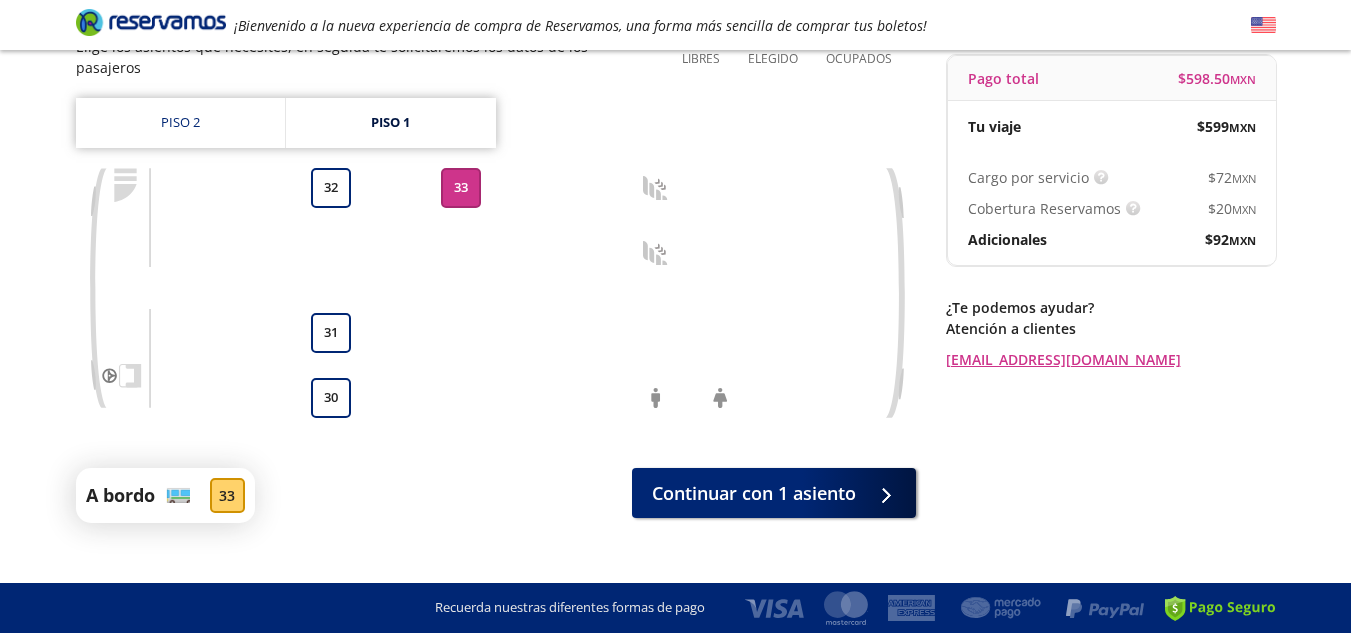 scroll, scrollTop: 200, scrollLeft: 0, axis: vertical 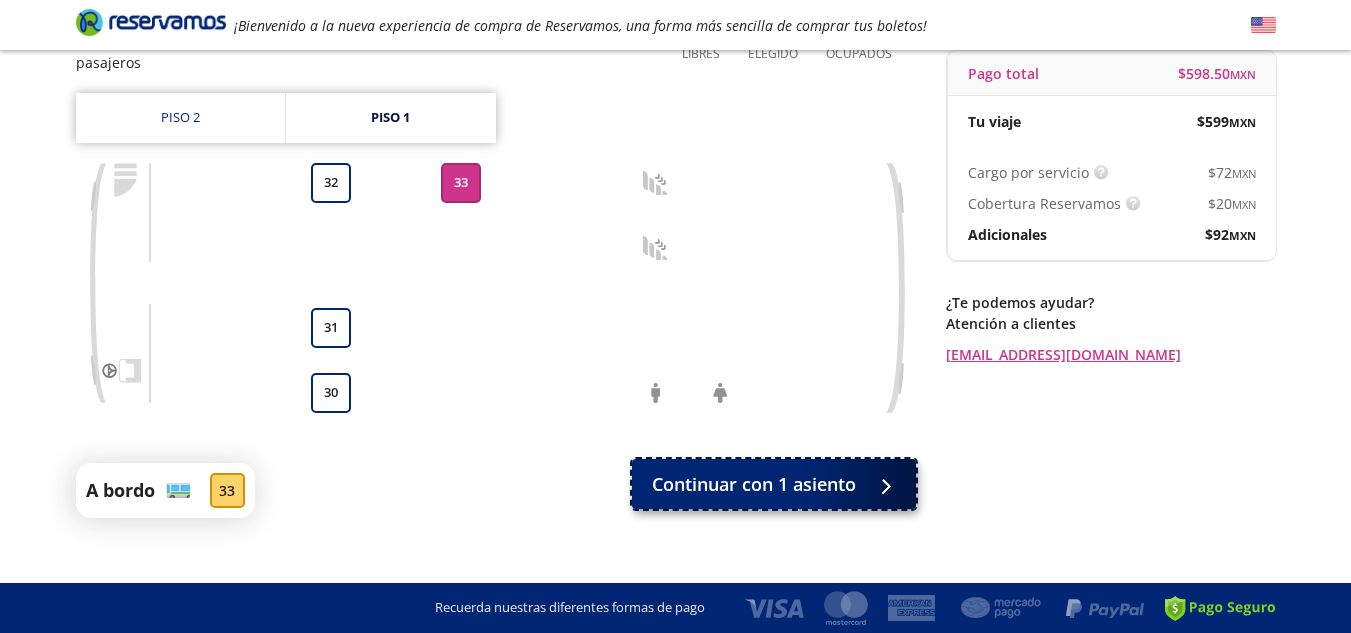 click on "Continuar con 1 asiento" at bounding box center (754, 484) 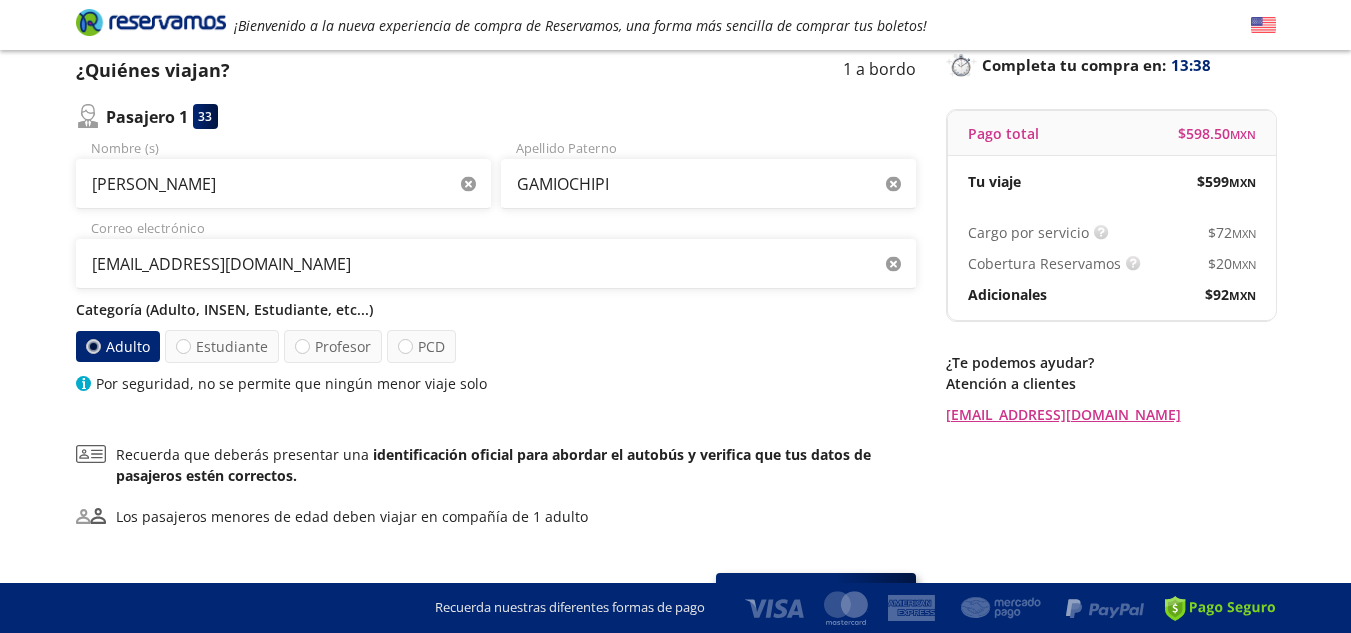 scroll, scrollTop: 175, scrollLeft: 0, axis: vertical 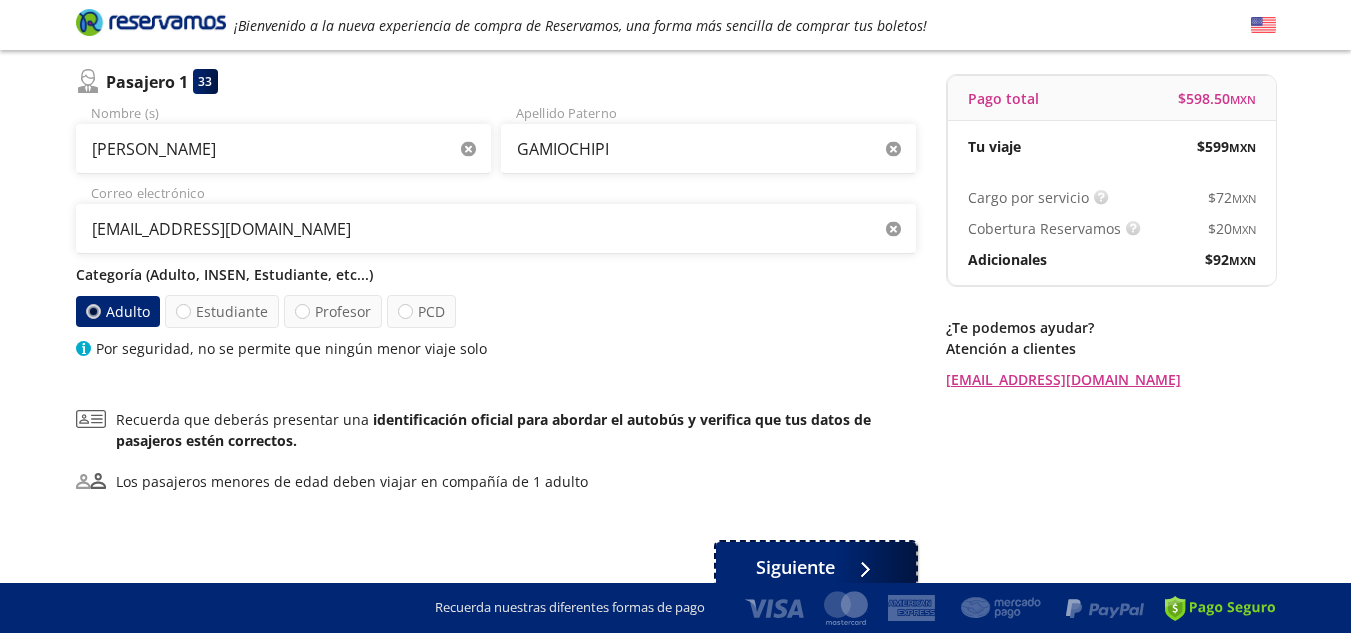 click on "Siguiente" at bounding box center (795, 567) 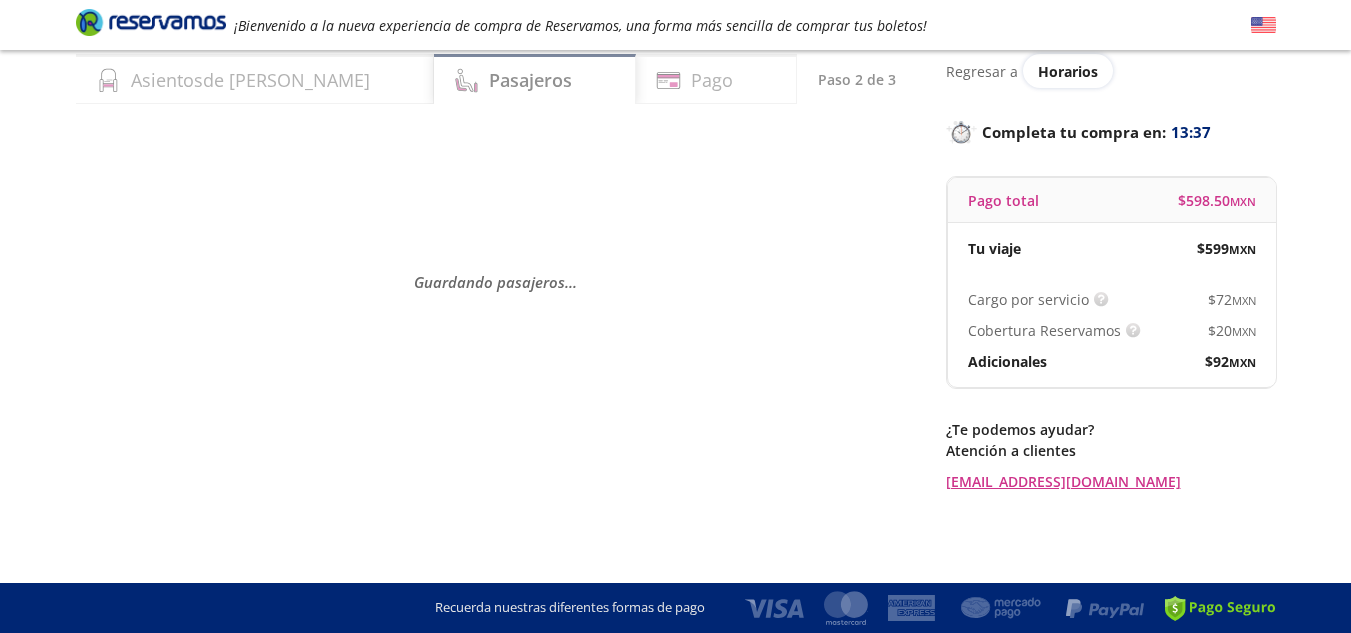 scroll, scrollTop: 0, scrollLeft: 0, axis: both 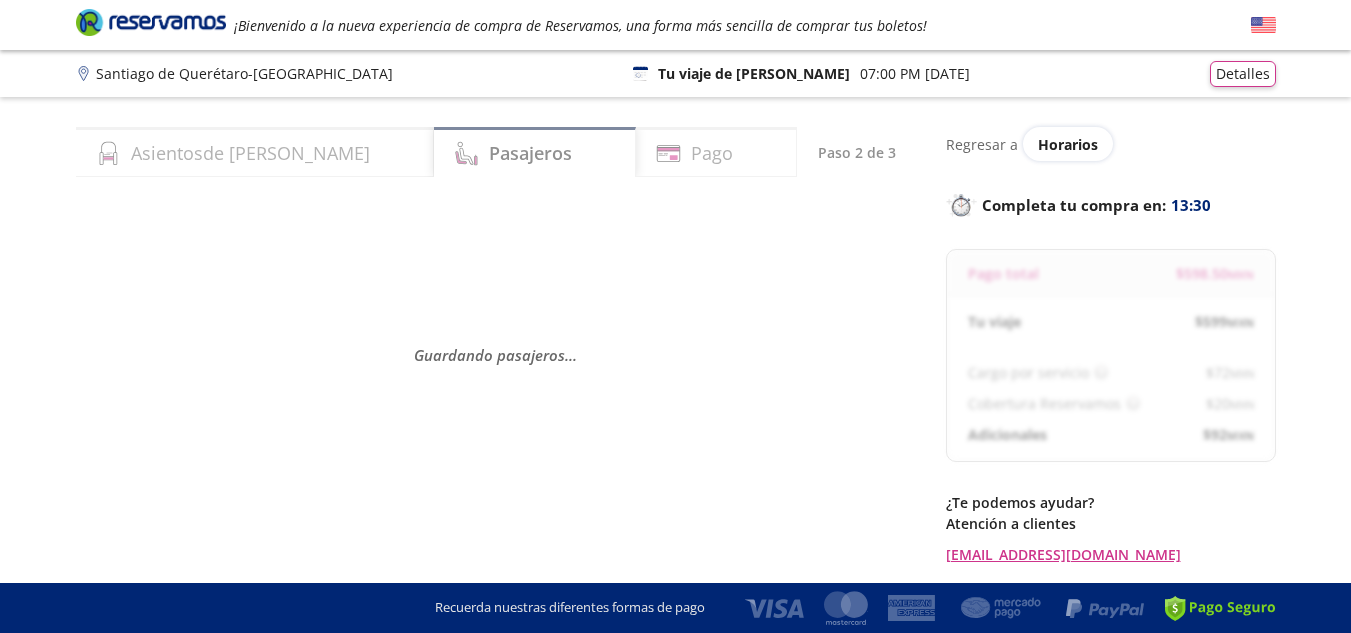 select on "MX" 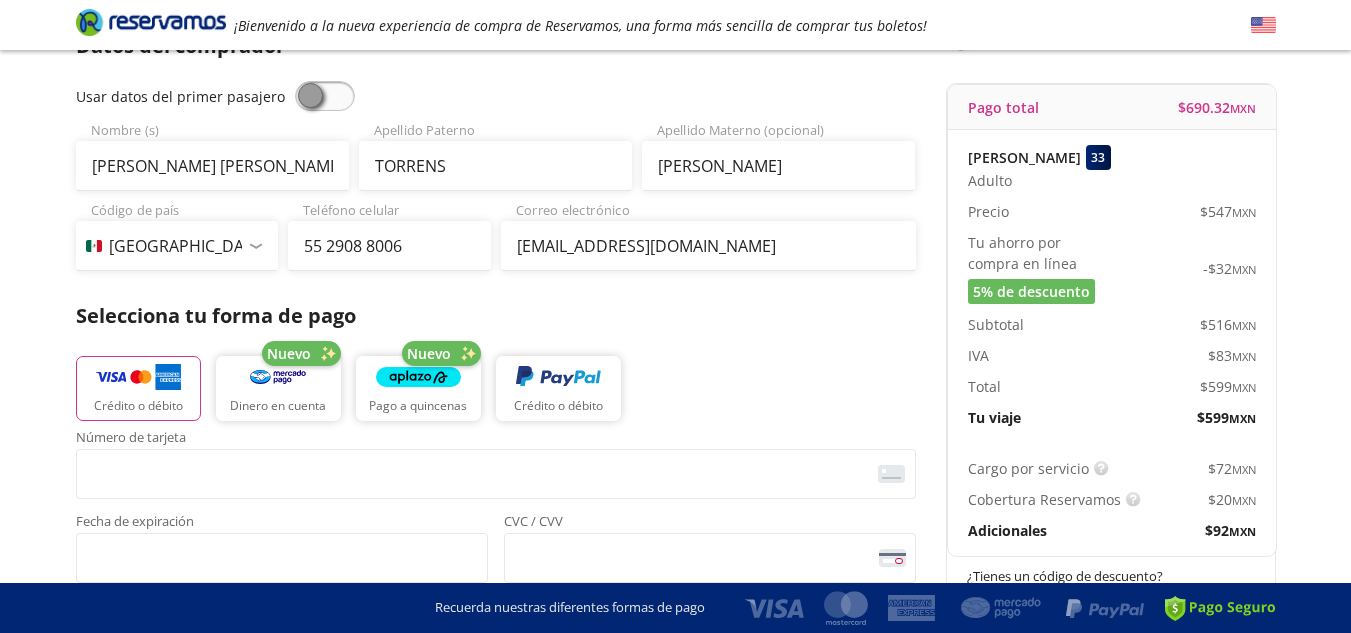 scroll, scrollTop: 300, scrollLeft: 0, axis: vertical 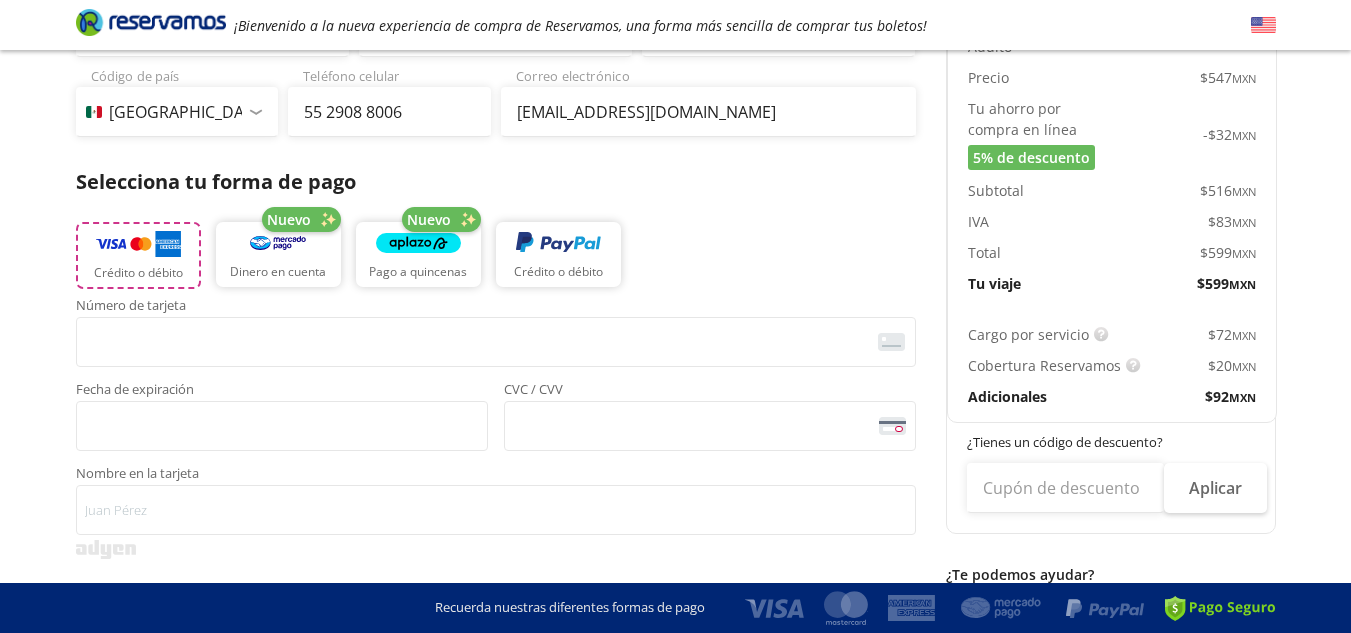click at bounding box center (138, 244) 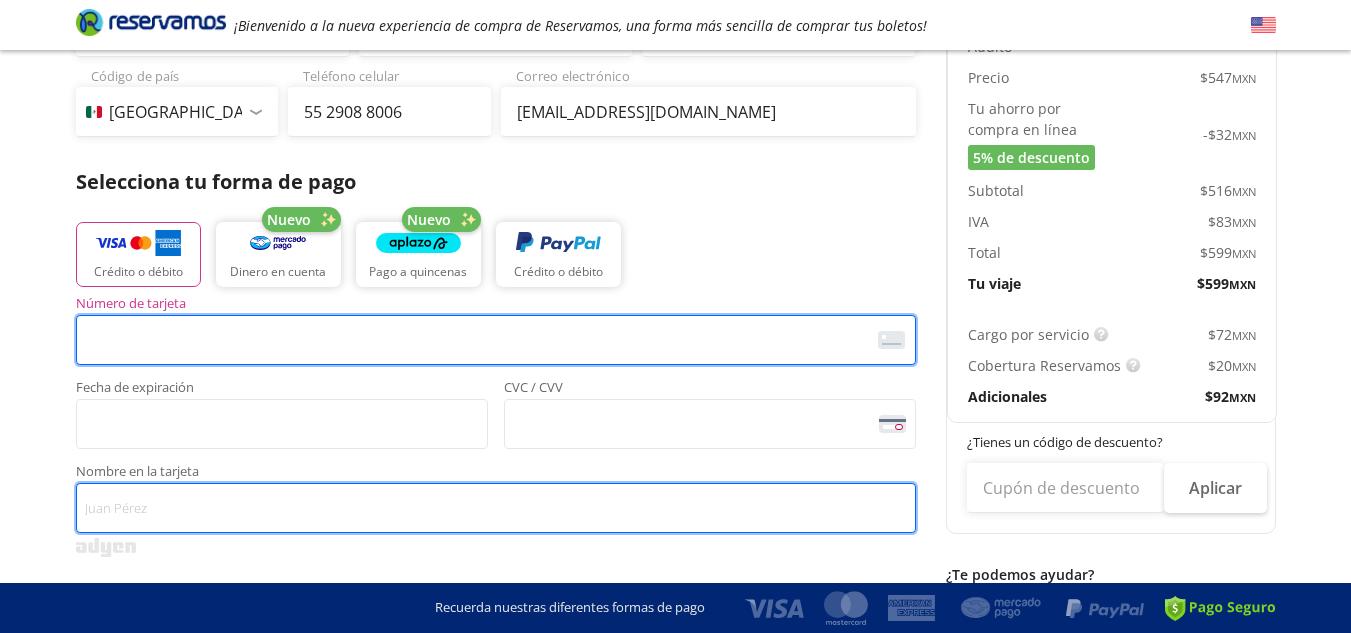 type on "[PERSON_NAME] [PERSON_NAME] [PERSON_NAME]" 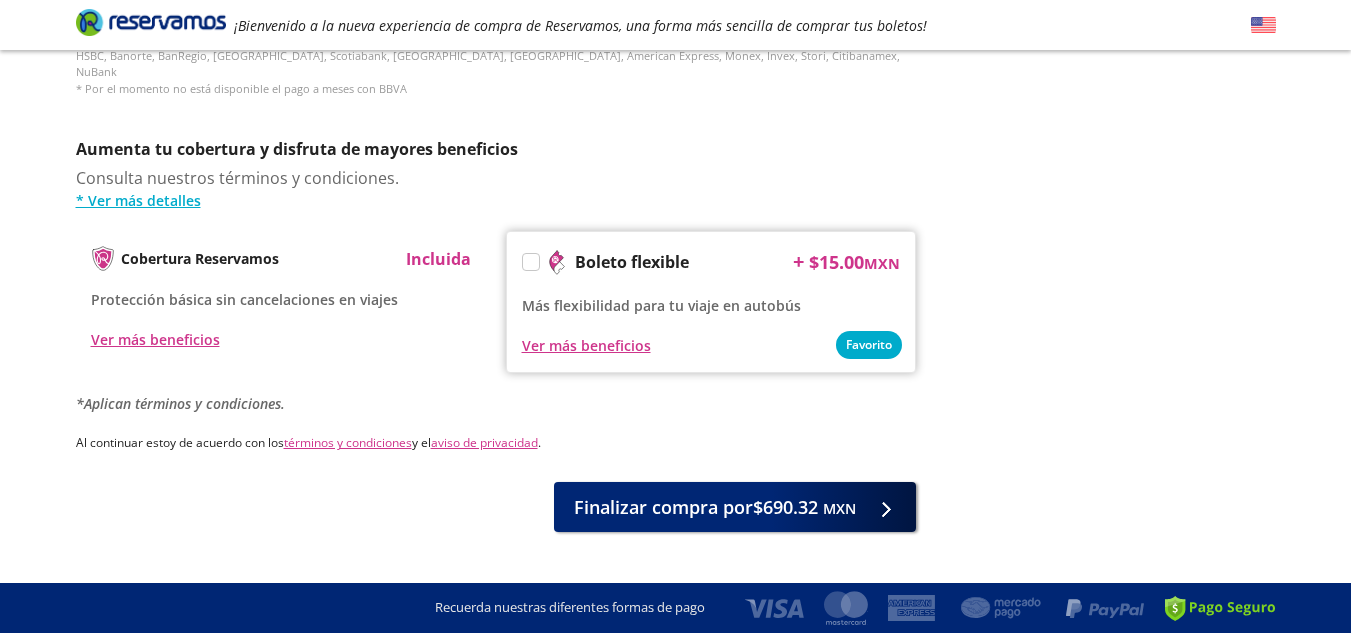scroll, scrollTop: 969, scrollLeft: 0, axis: vertical 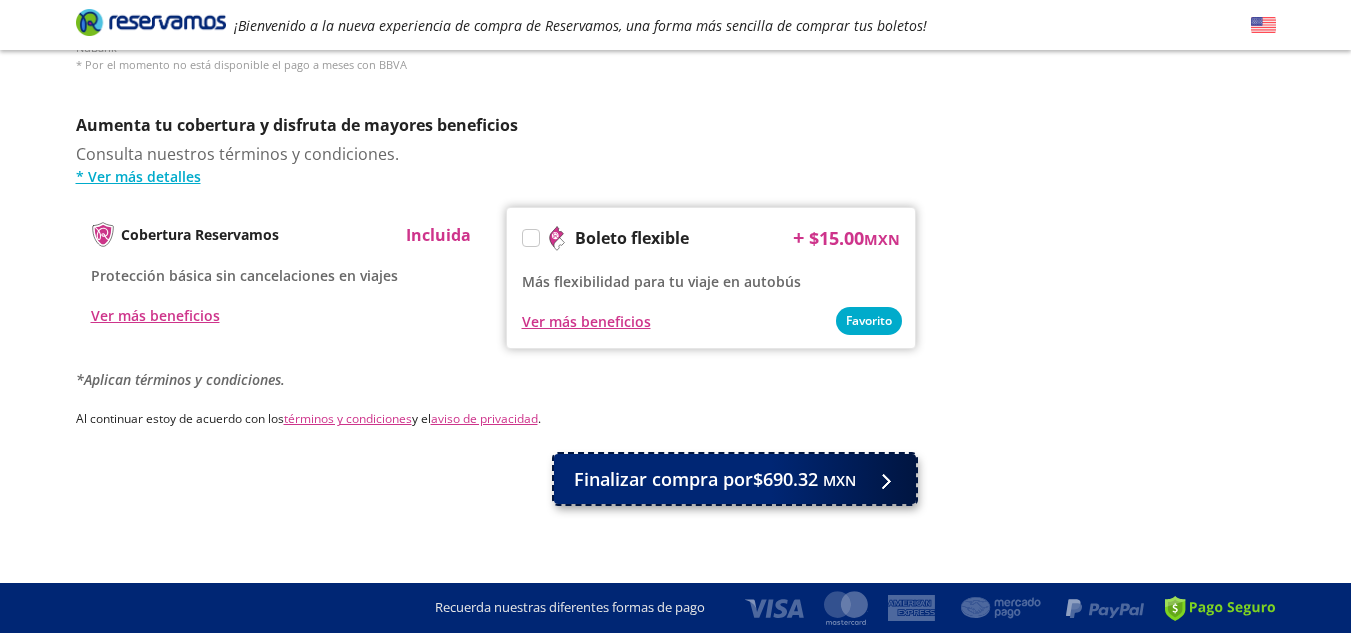 click on "Finalizar compra por  $690.32   MXN" at bounding box center (715, 479) 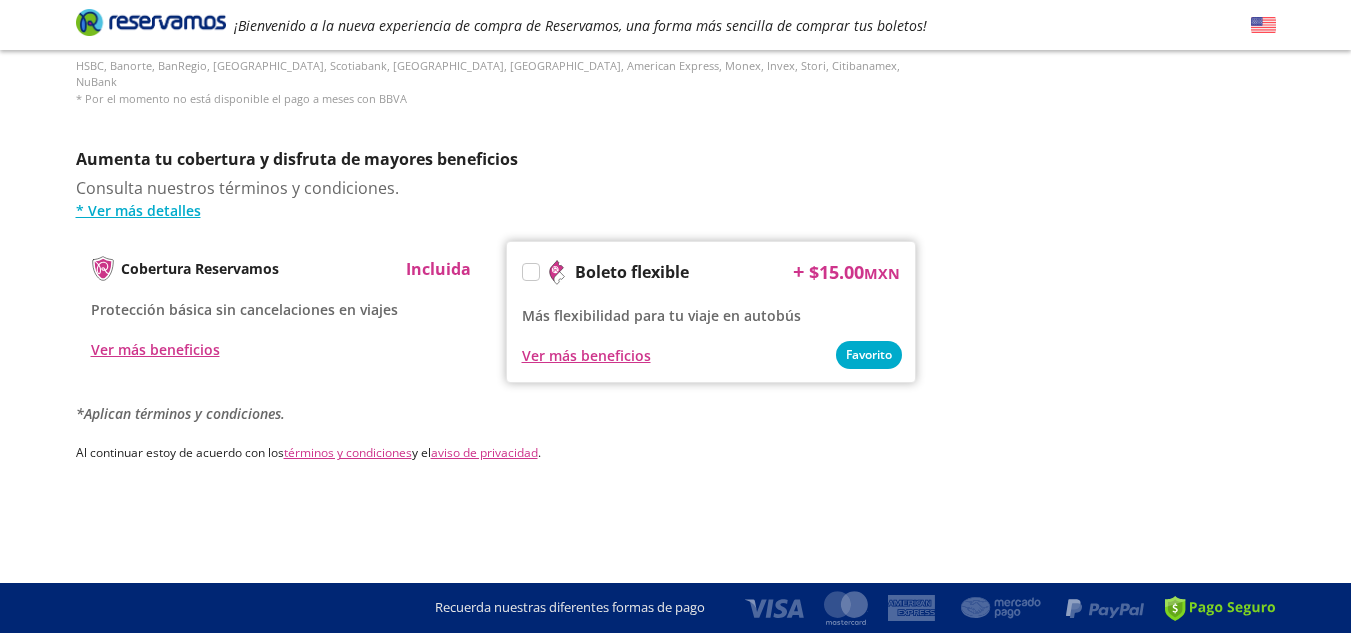 scroll, scrollTop: 0, scrollLeft: 0, axis: both 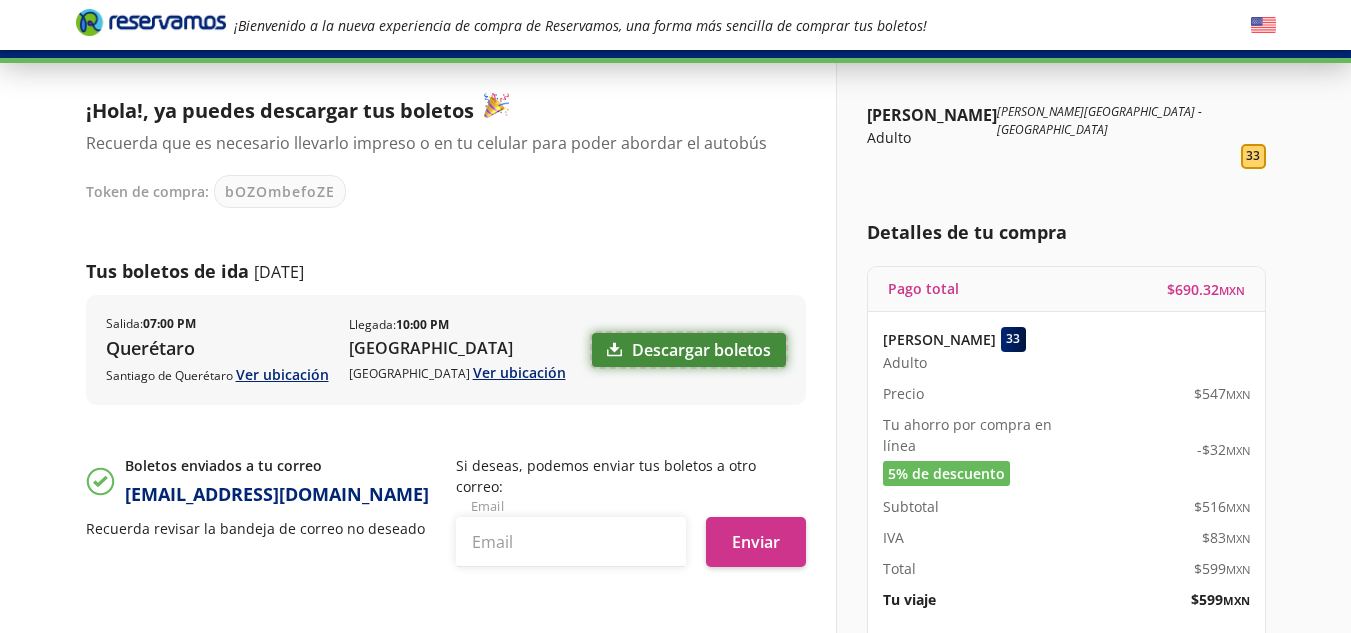 click on "Descargar boletos" at bounding box center (689, 350) 